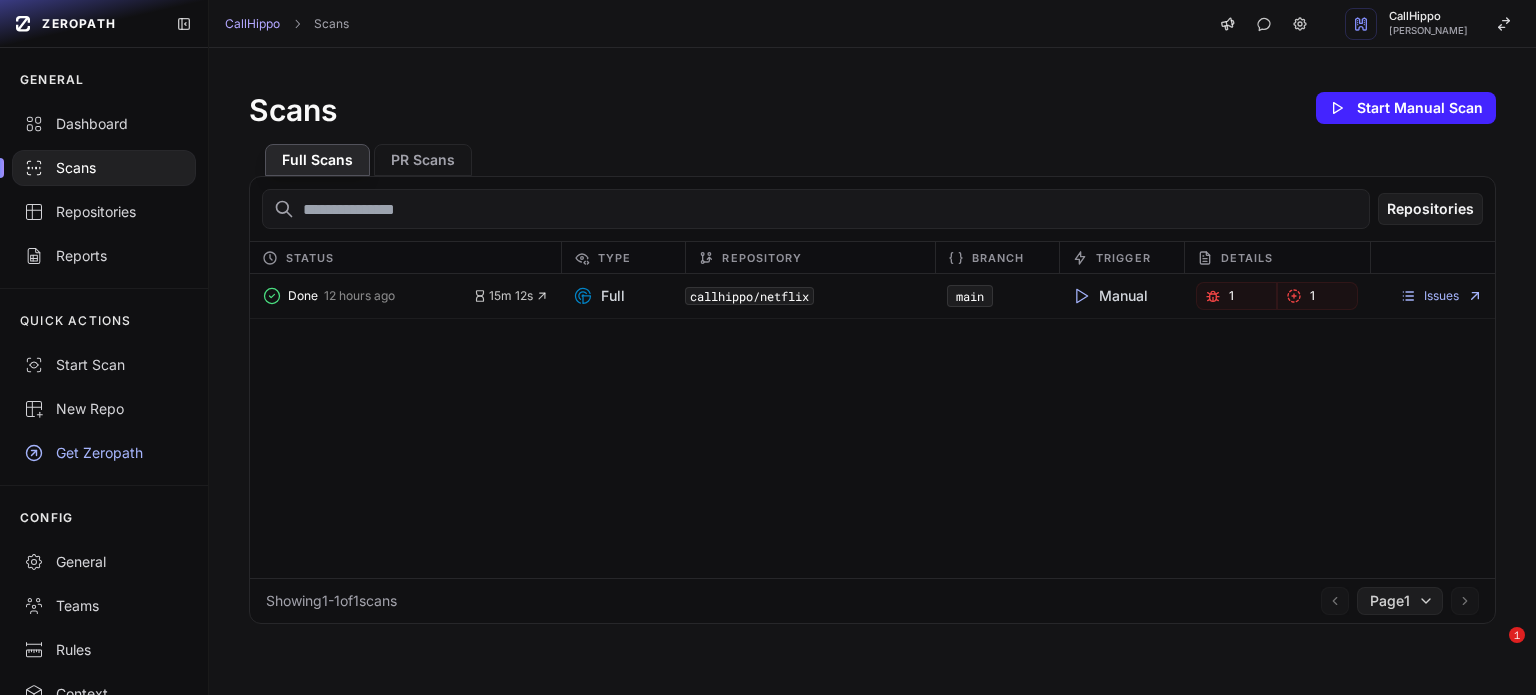 scroll, scrollTop: 0, scrollLeft: 0, axis: both 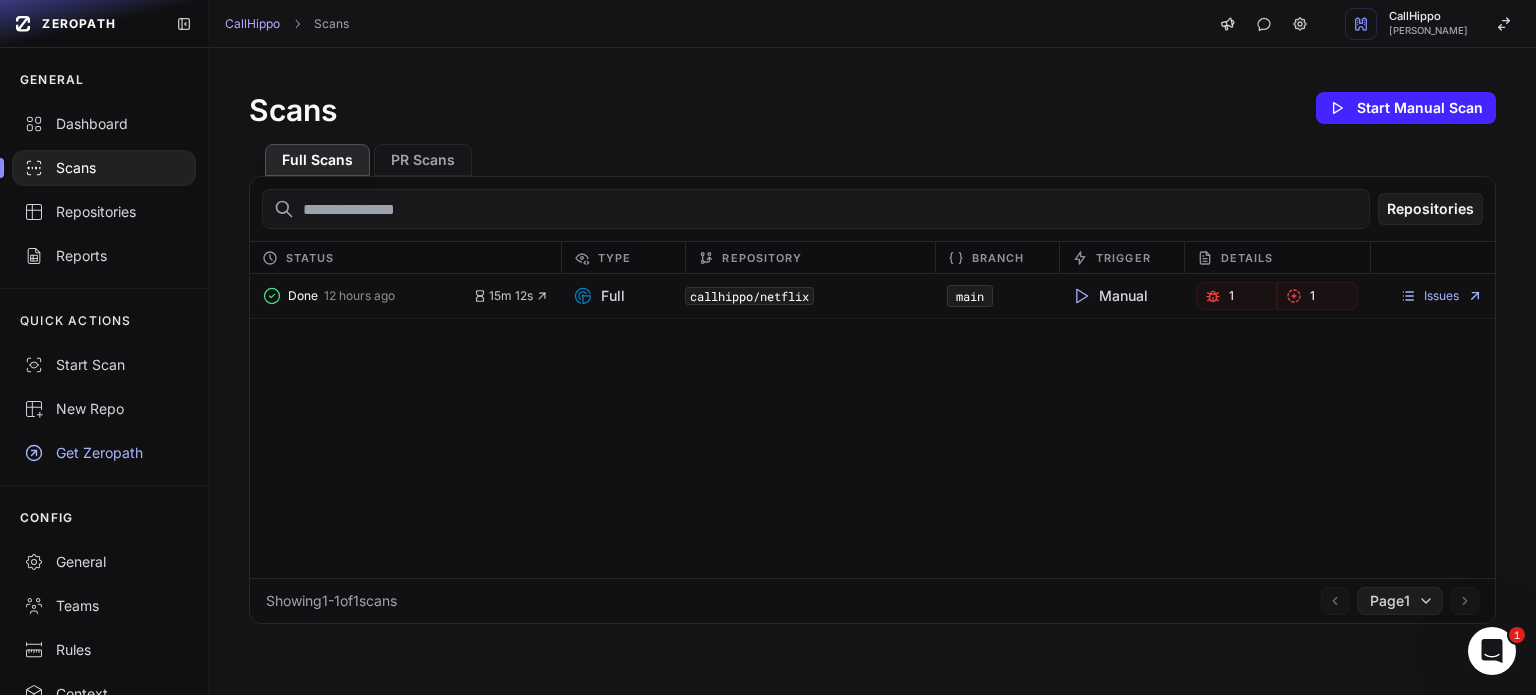 click on "Done   12 hours ago       15m 12s         Full   callhippo/netflix   main     Manual     1       1
Issues" 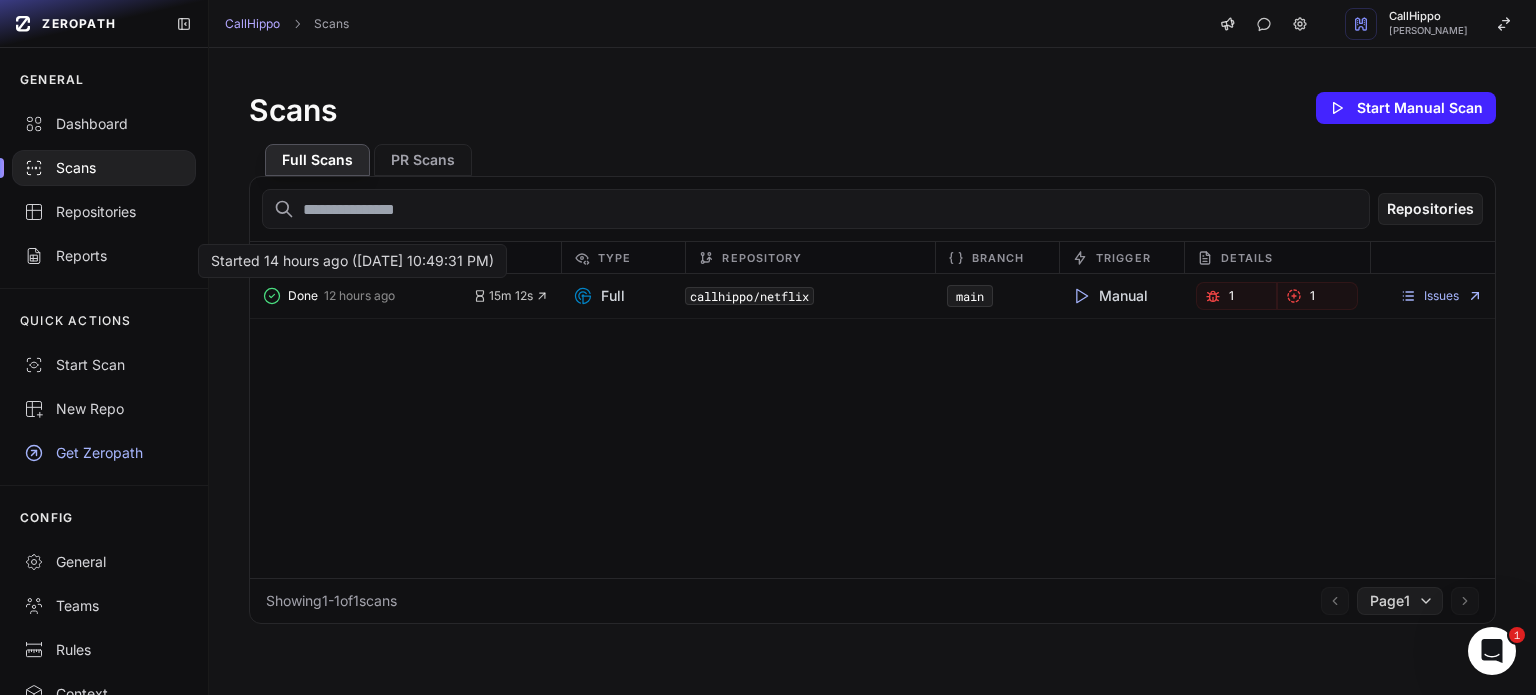 click on "12 hours ago" at bounding box center (359, 296) 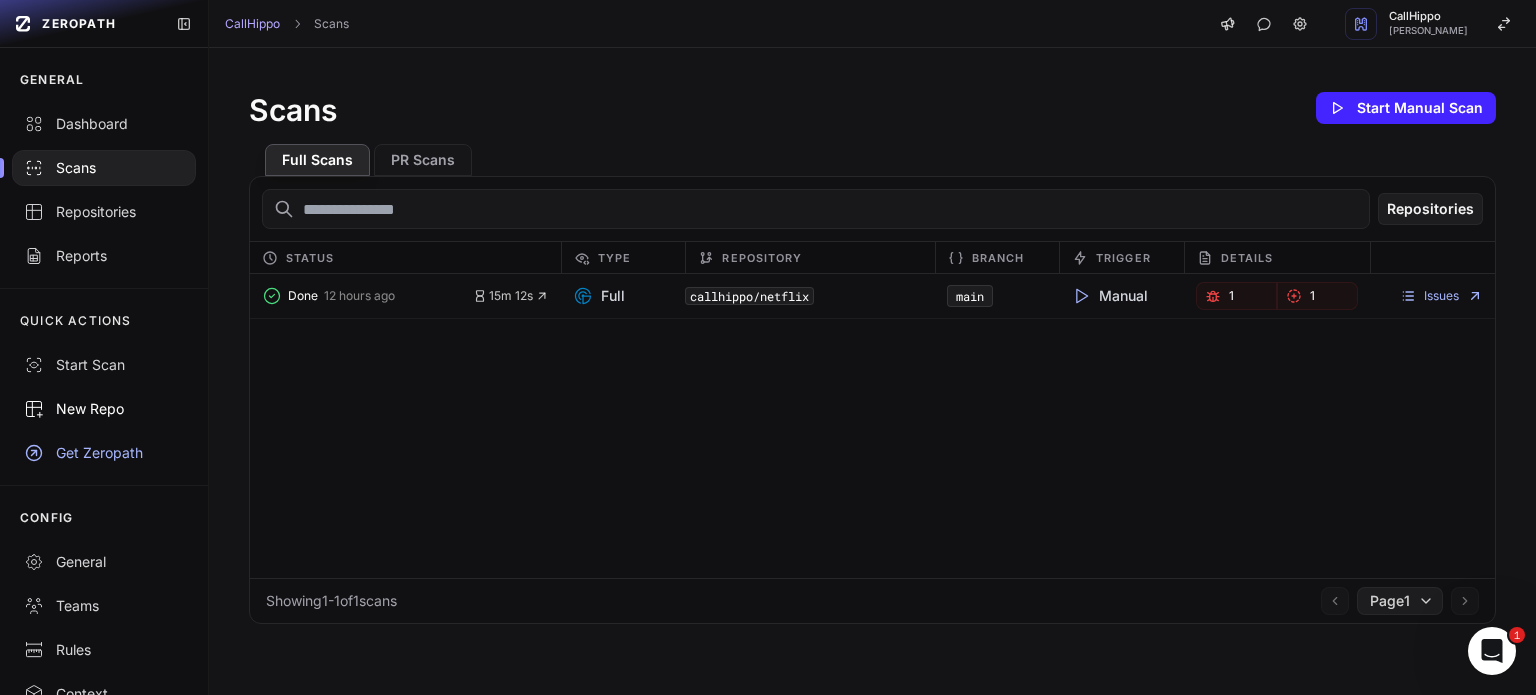 click on "New Repo" at bounding box center (104, 409) 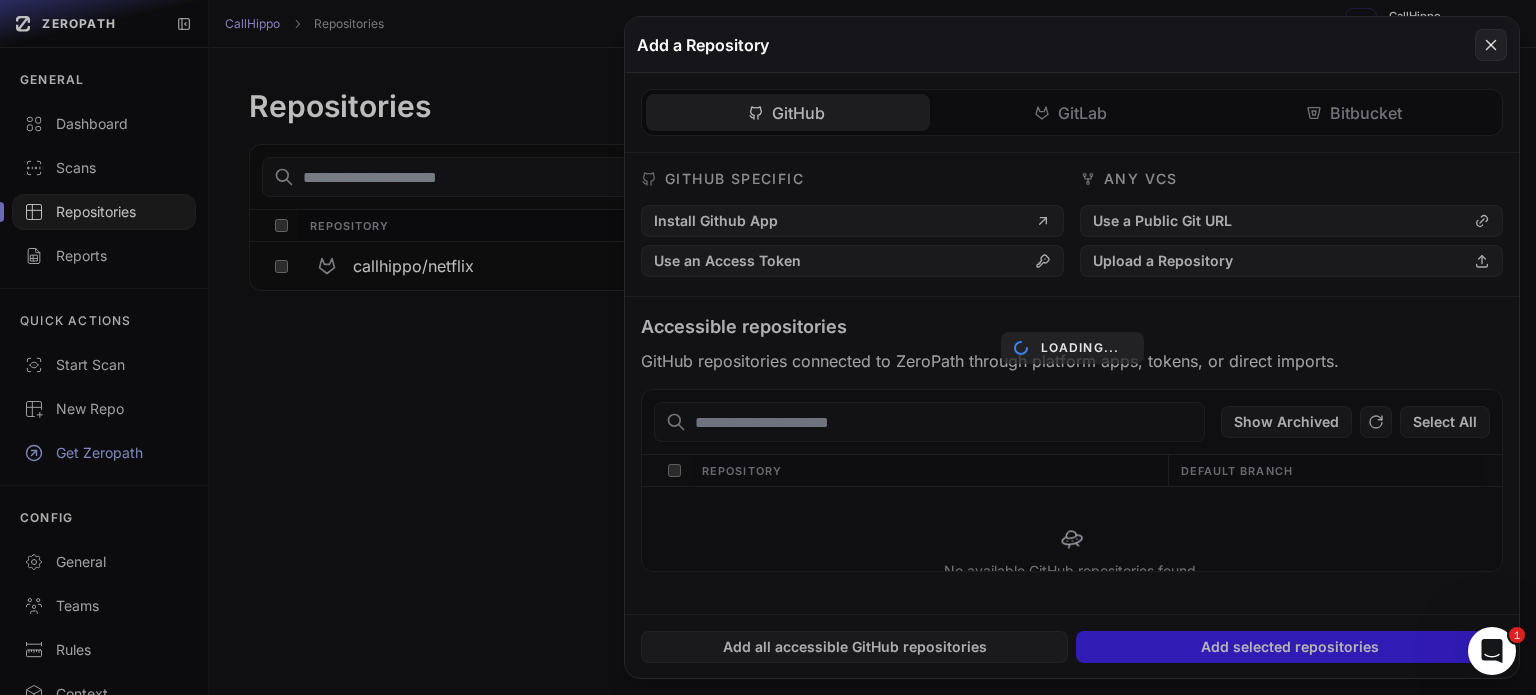 click on "Loading..." at bounding box center [1072, 347] 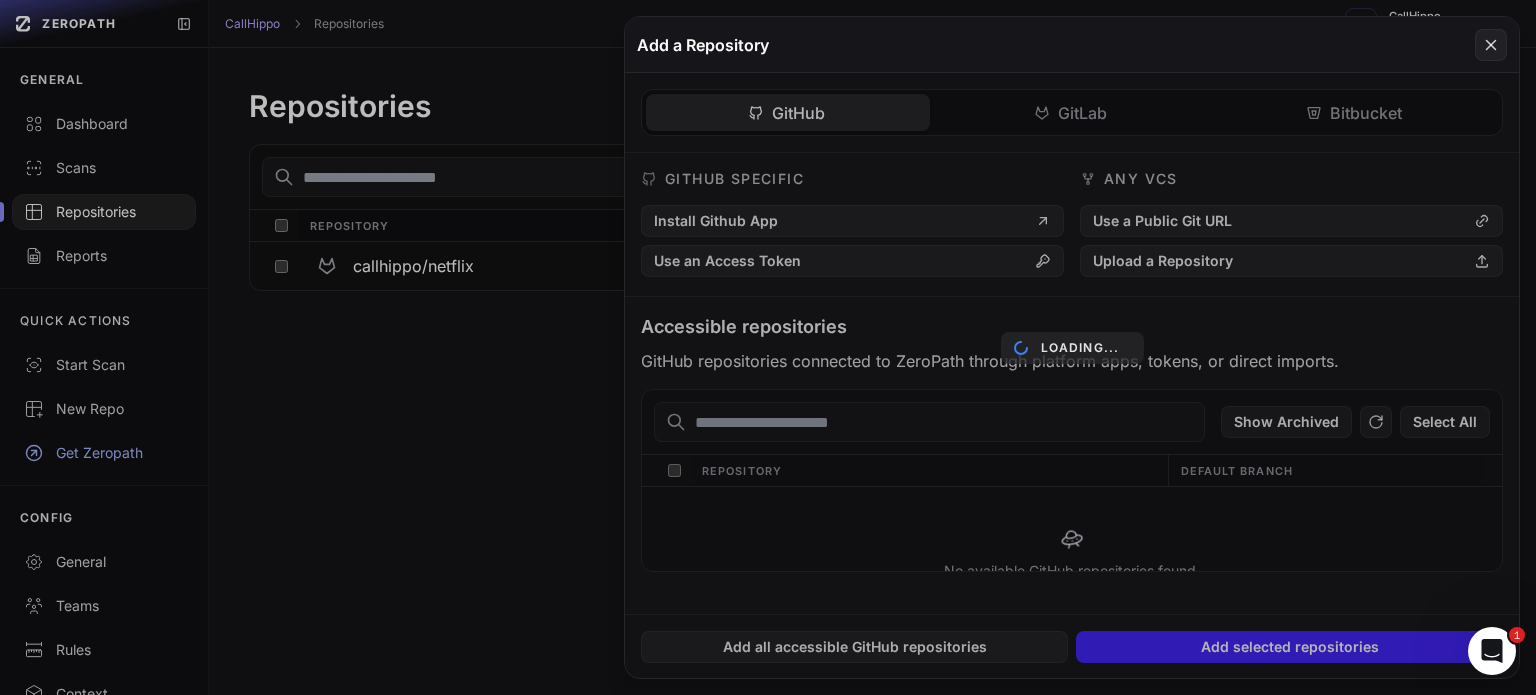 click on "Loading..." at bounding box center [1072, 347] 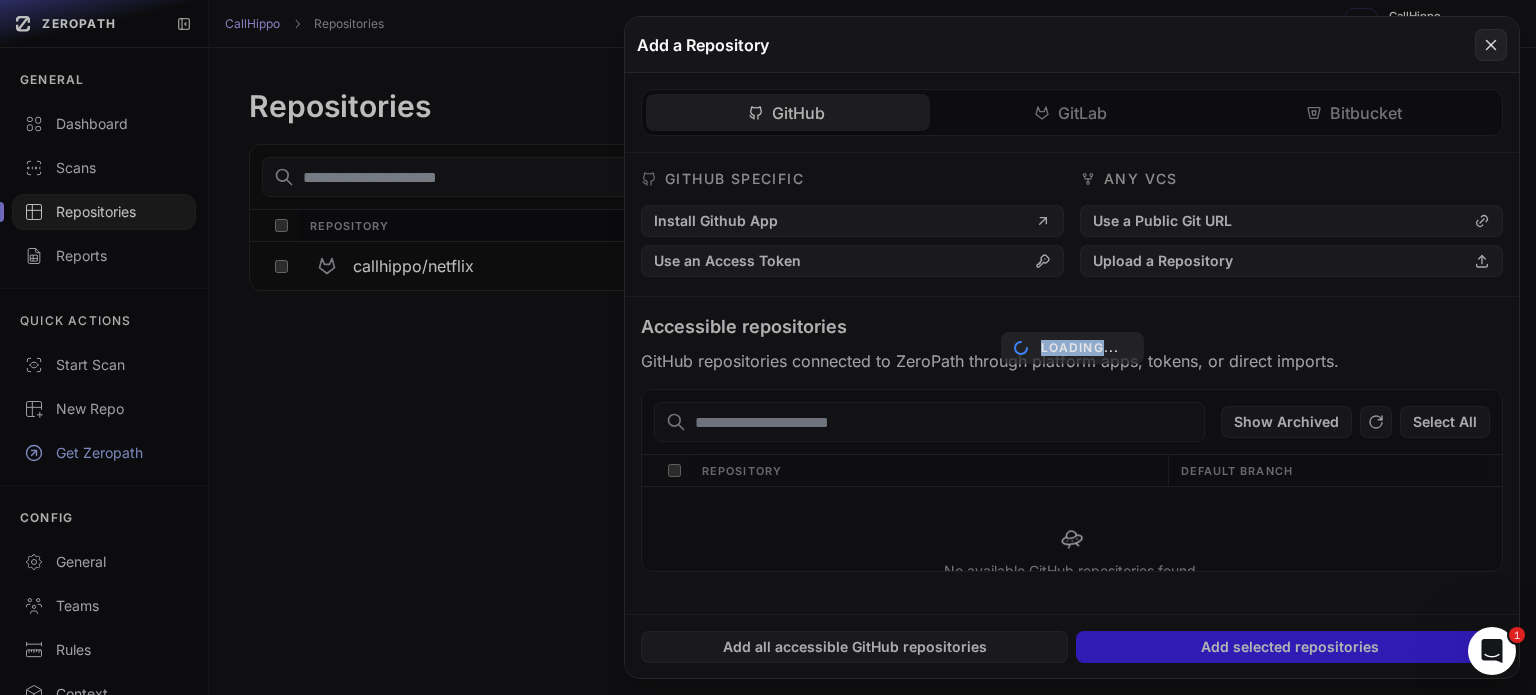 click on "Loading..." at bounding box center [1072, 347] 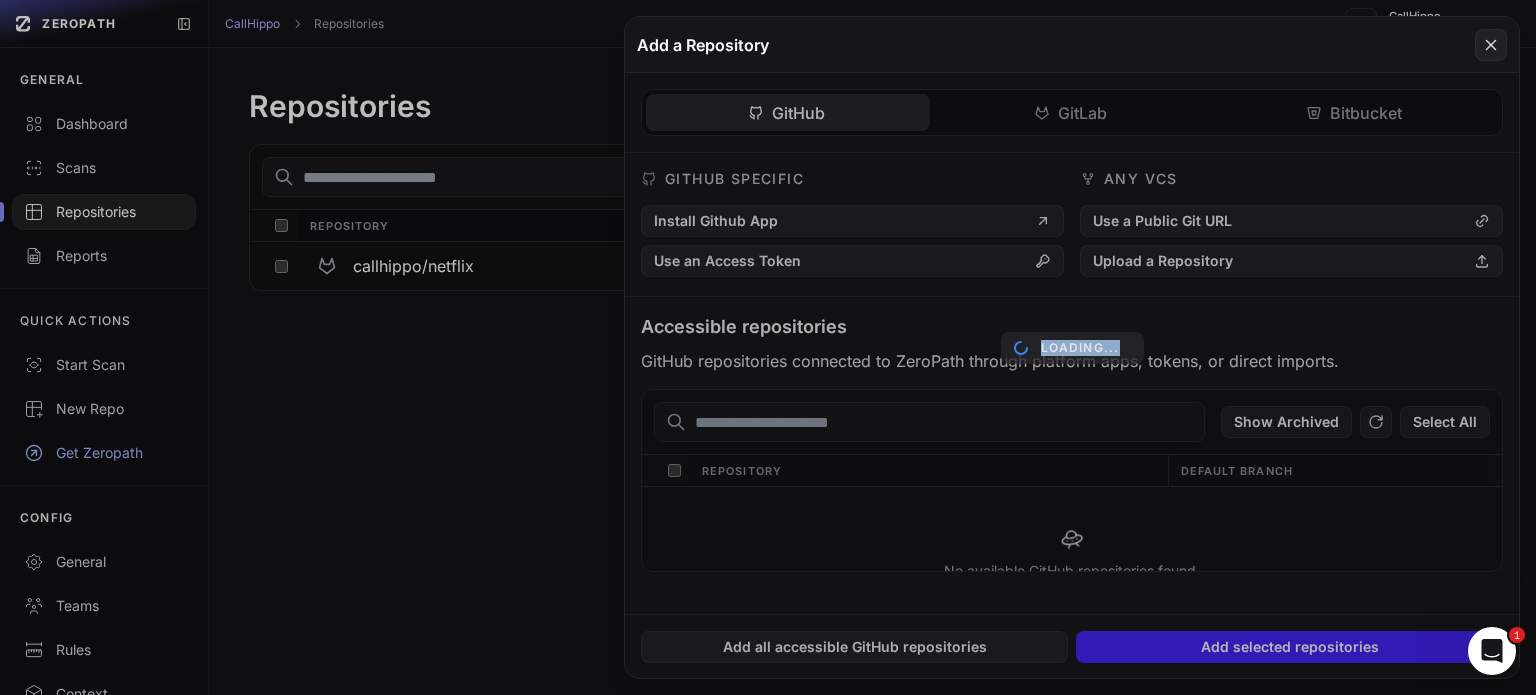 click on "Loading..." at bounding box center (1072, 347) 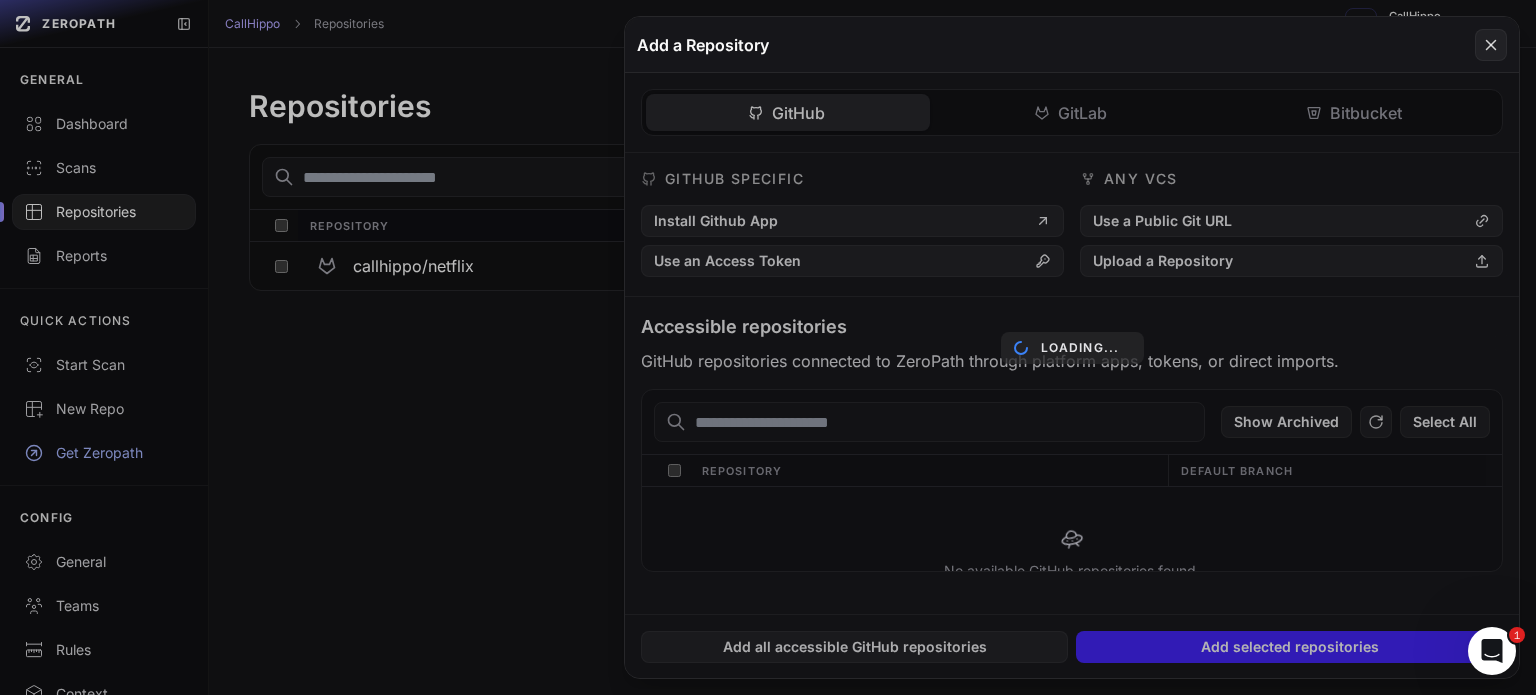 click on "Loading..." at bounding box center [1072, 347] 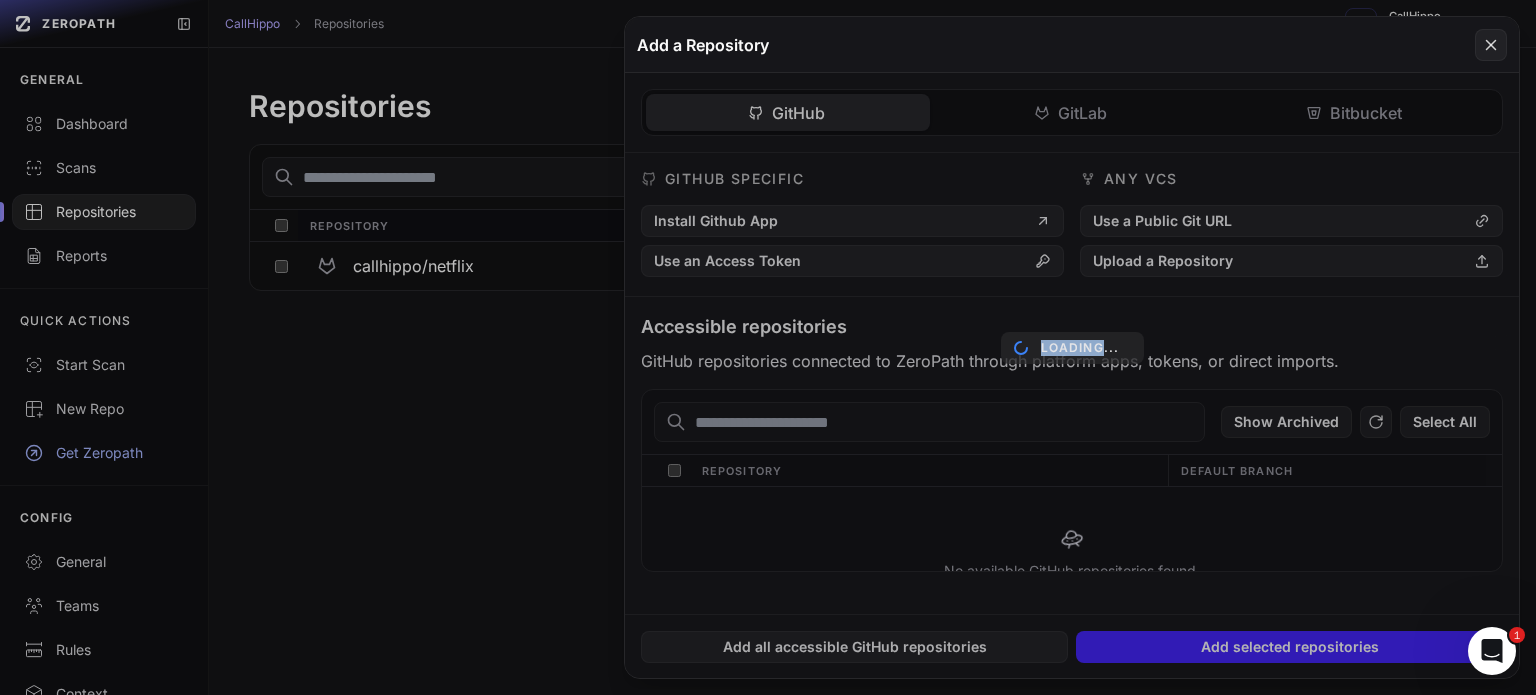 click on "Loading..." at bounding box center (1072, 347) 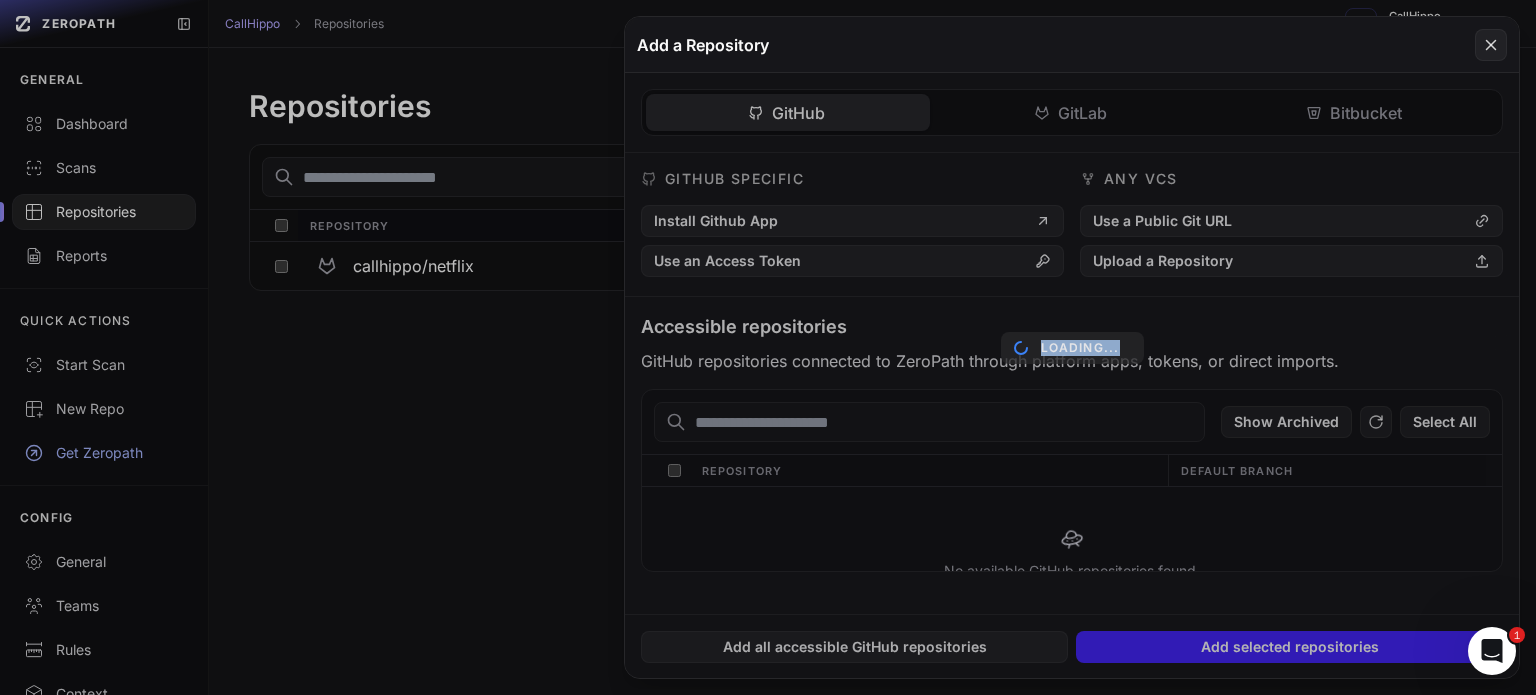 click on "Loading..." at bounding box center [1072, 347] 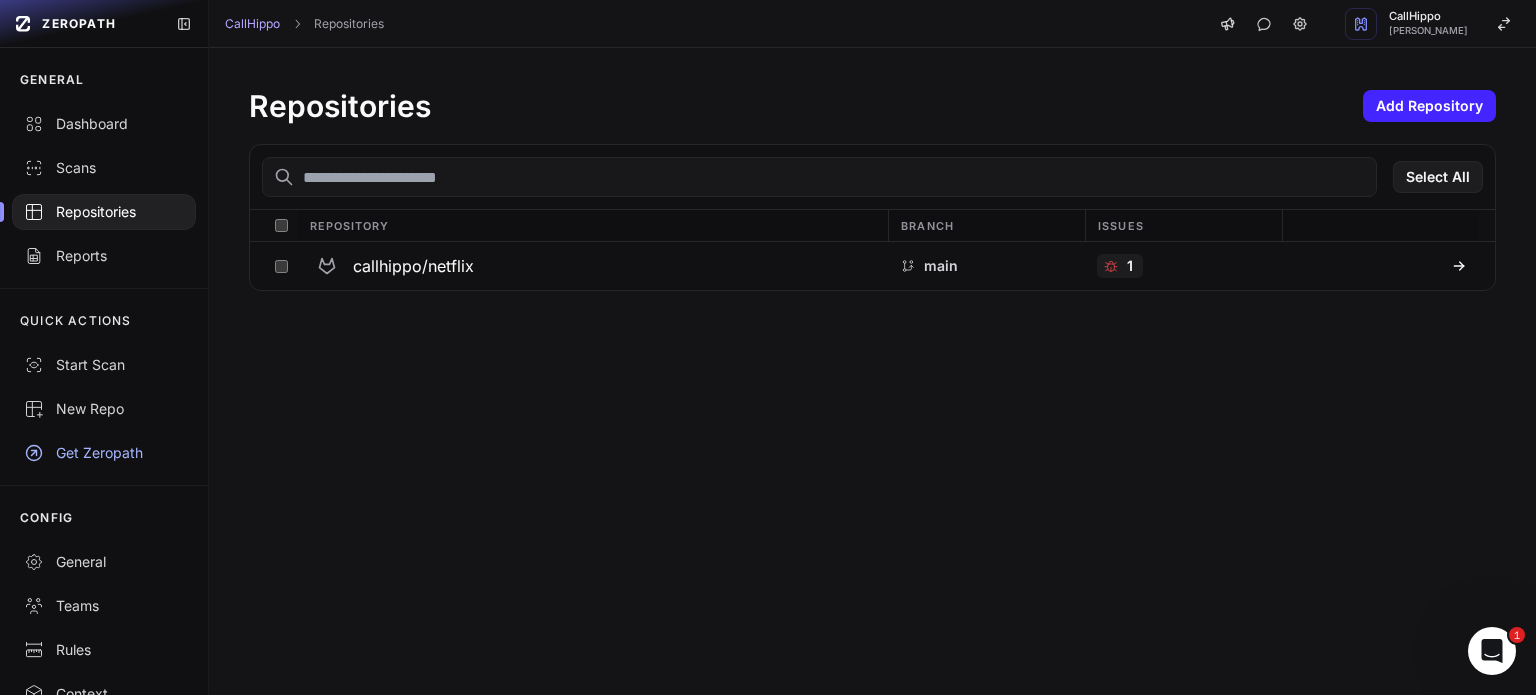 click on "Repositories   Add Repository           Select All           Repository     Branch     Issues               callhippo/netflix       main     1" at bounding box center (872, 371) 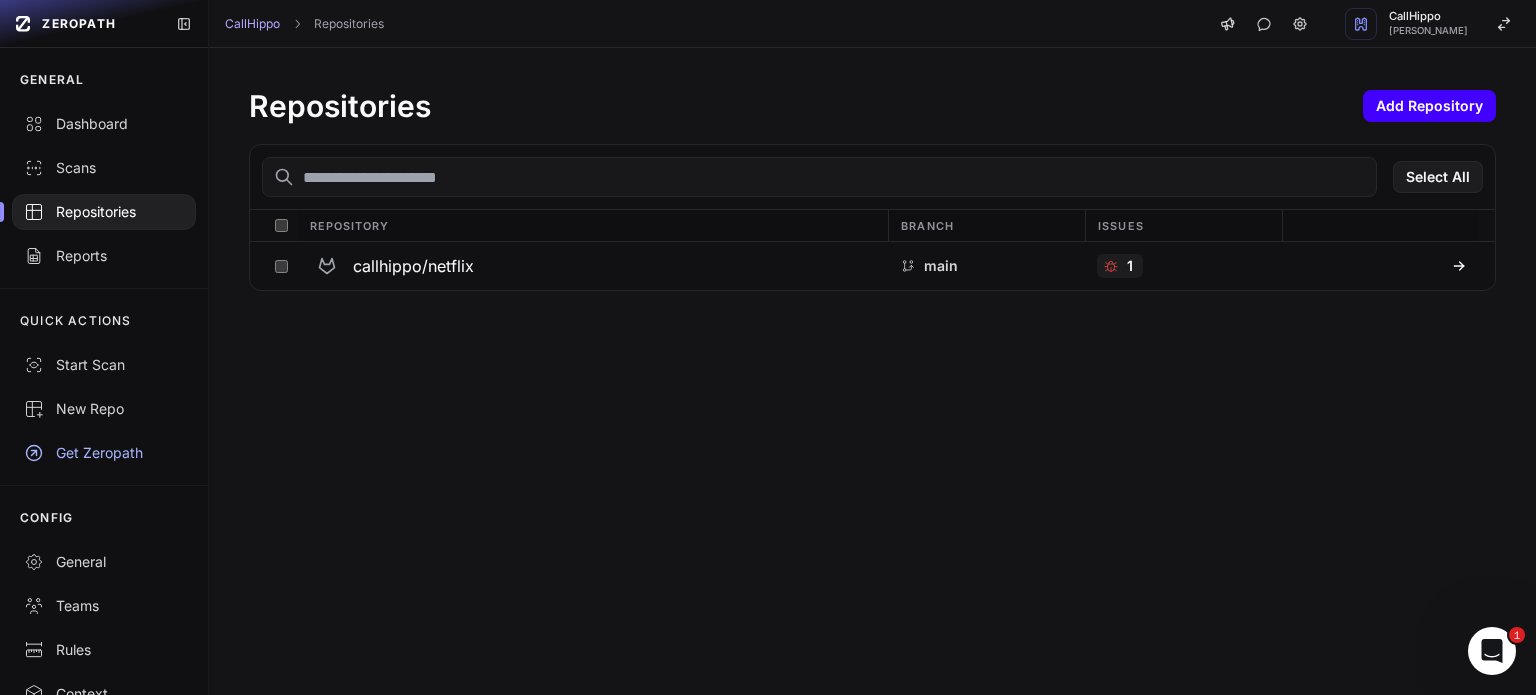 click on "Add Repository" at bounding box center [1429, 106] 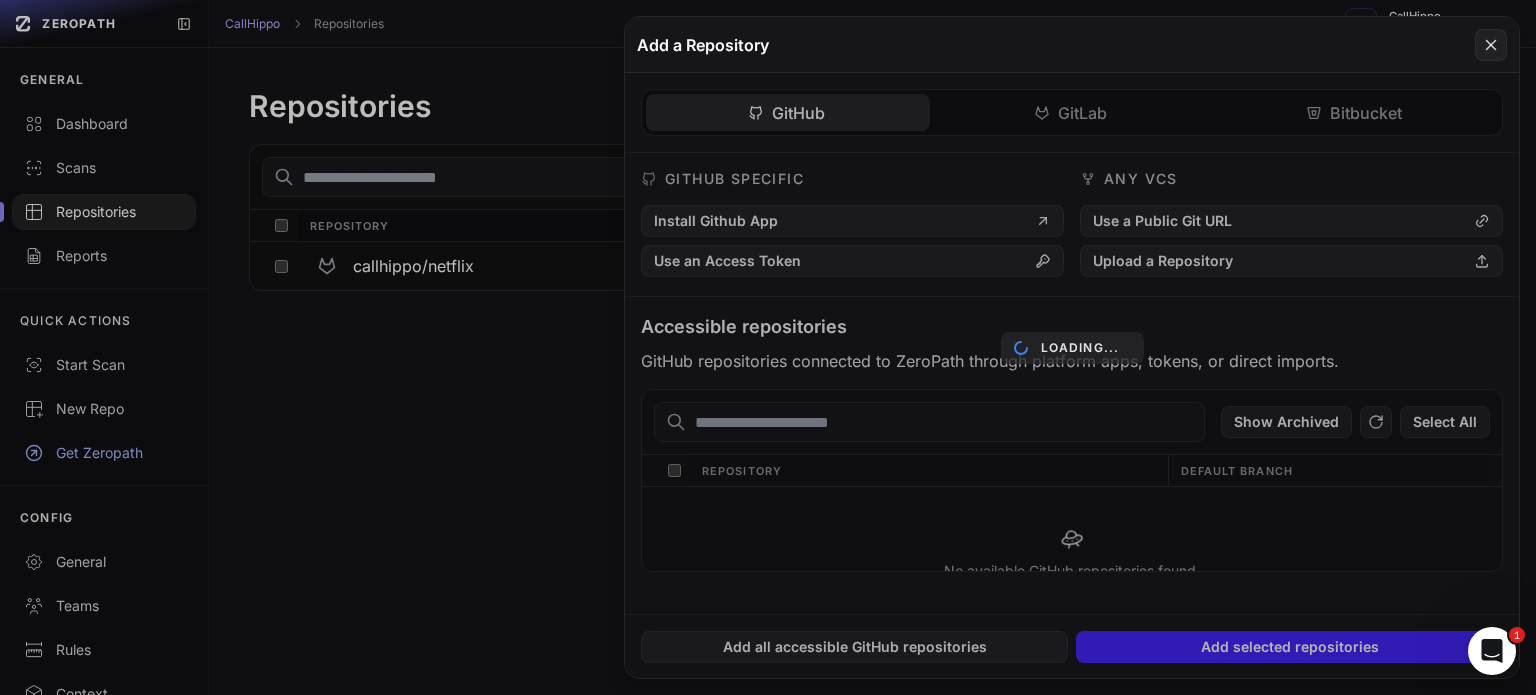 click 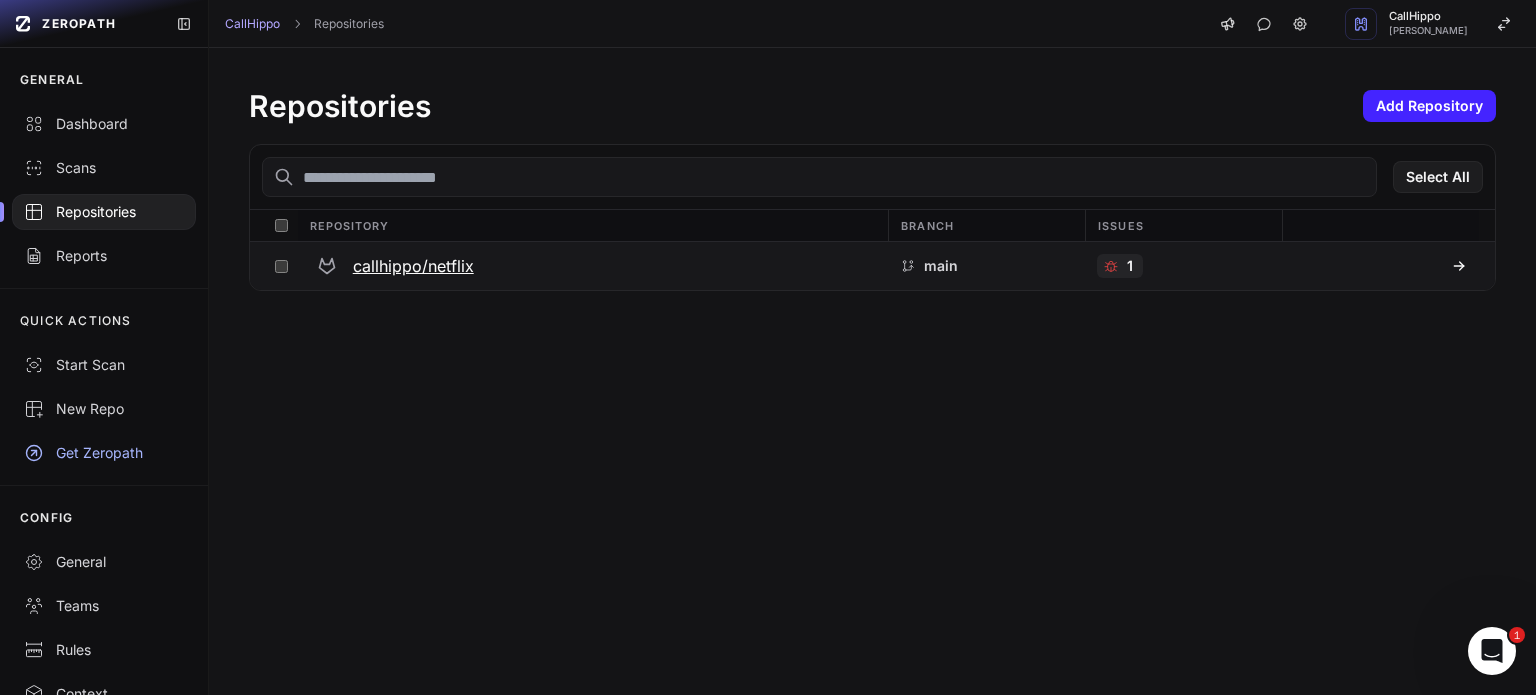 click 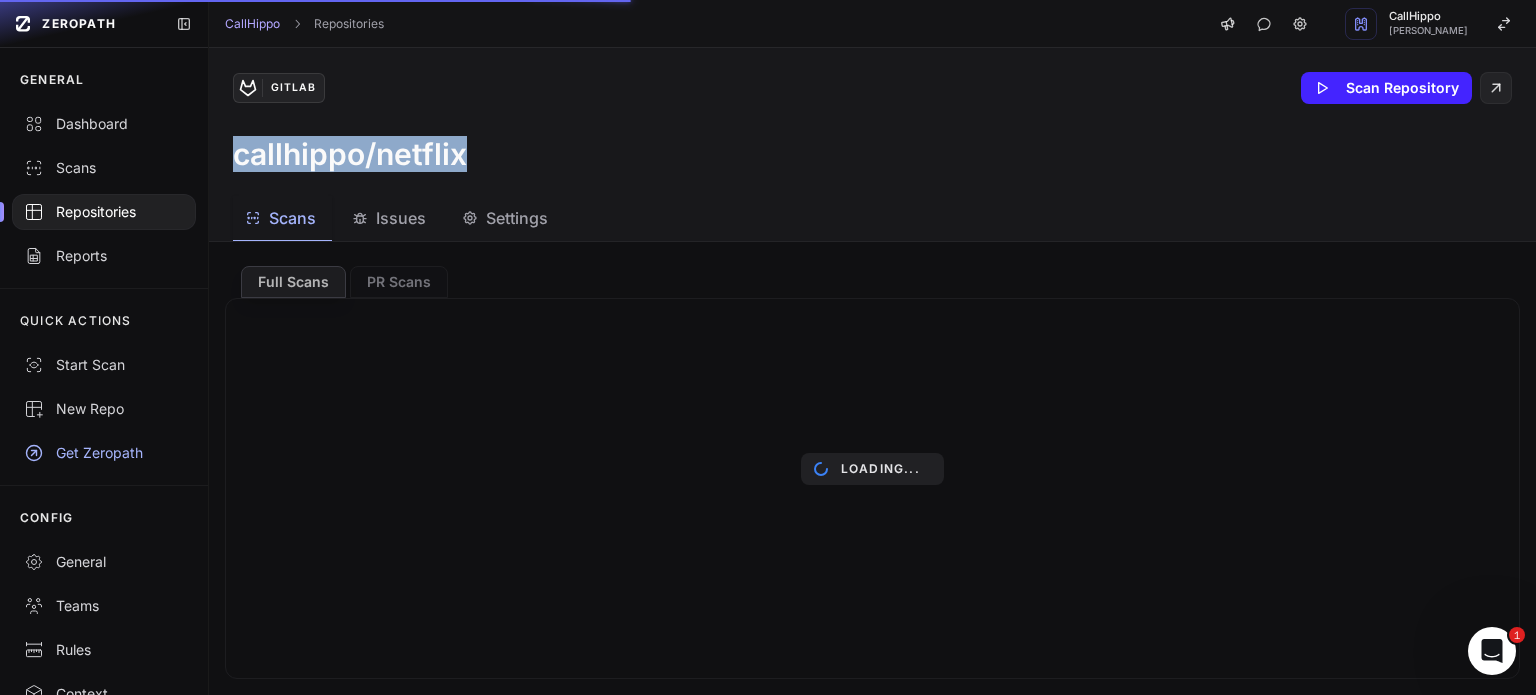 drag, startPoint x: 237, startPoint y: 152, endPoint x: 484, endPoint y: 159, distance: 247.09917 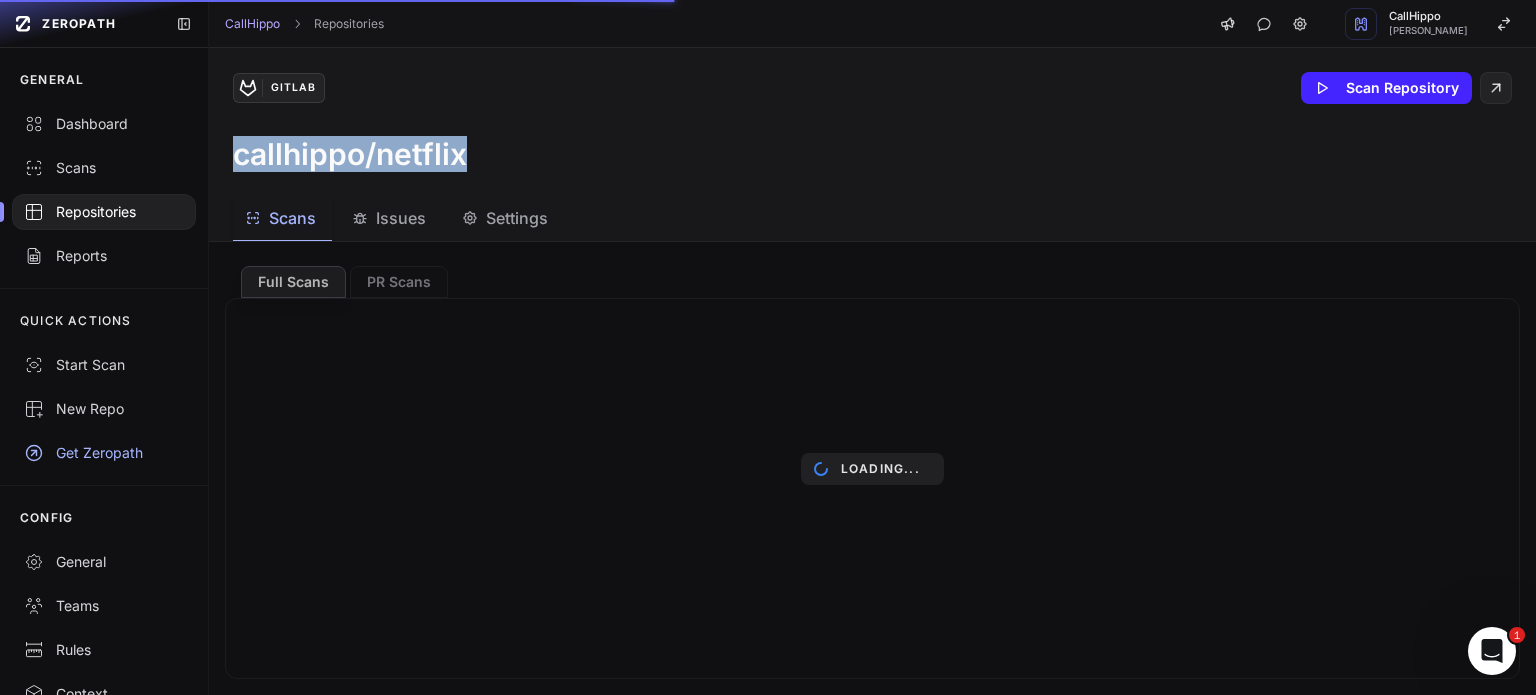 click on "callhippo/netflix" at bounding box center [350, 154] 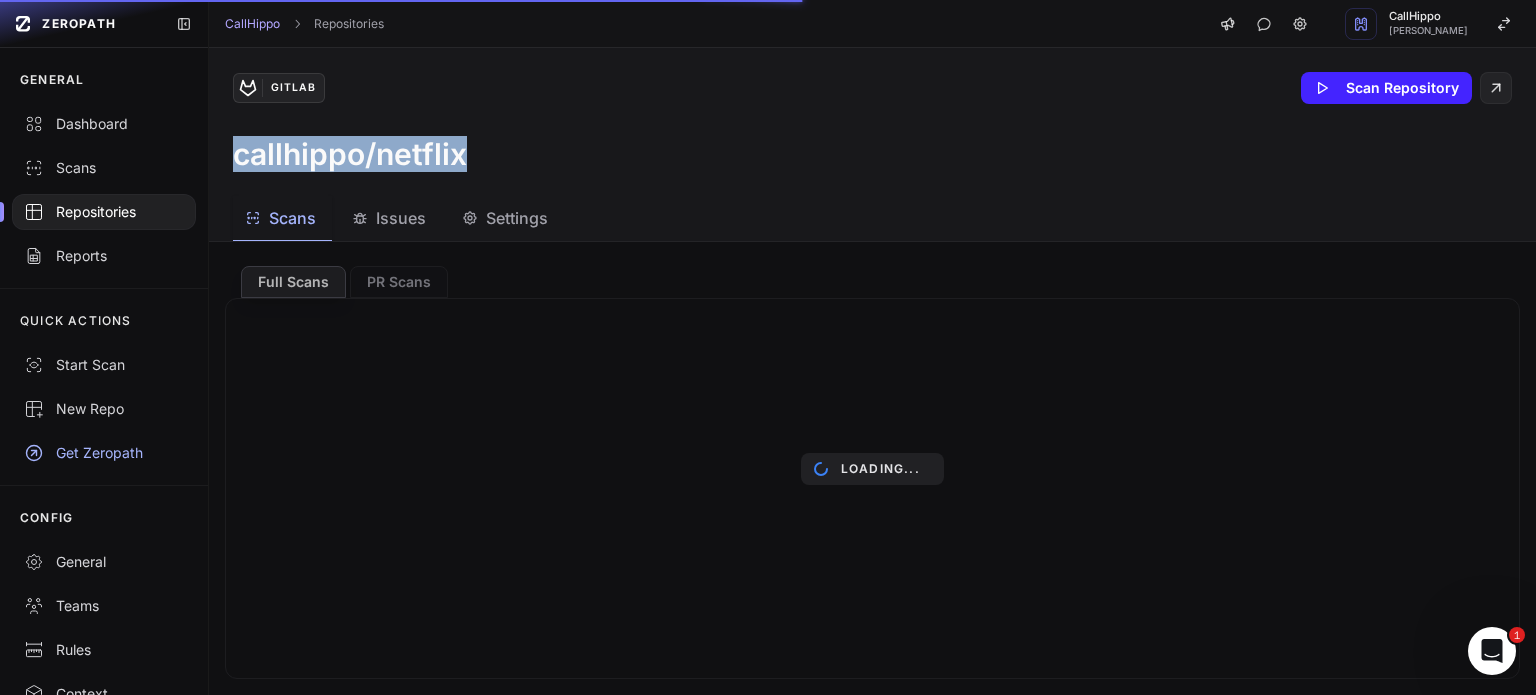 drag, startPoint x: 472, startPoint y: 155, endPoint x: 236, endPoint y: 162, distance: 236.10379 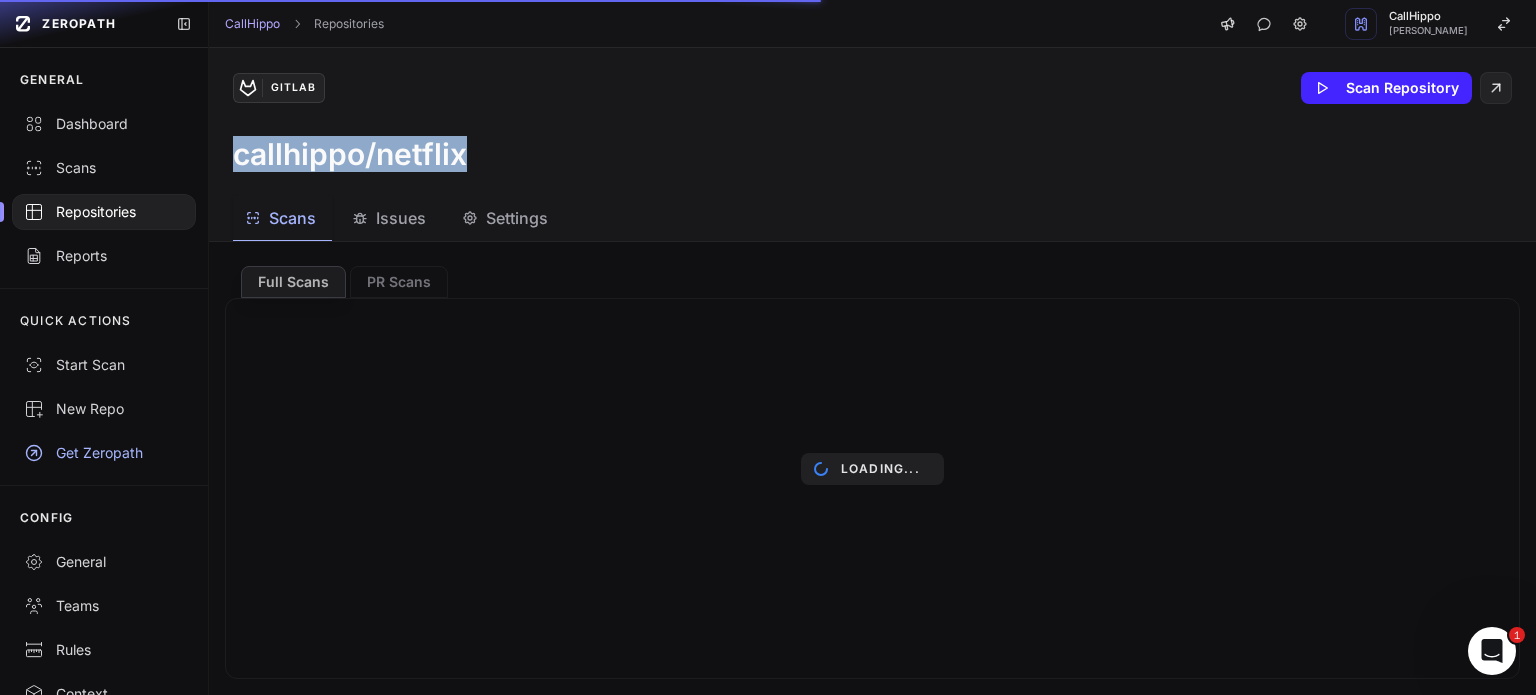 click on "callhippo/netflix" at bounding box center [350, 154] 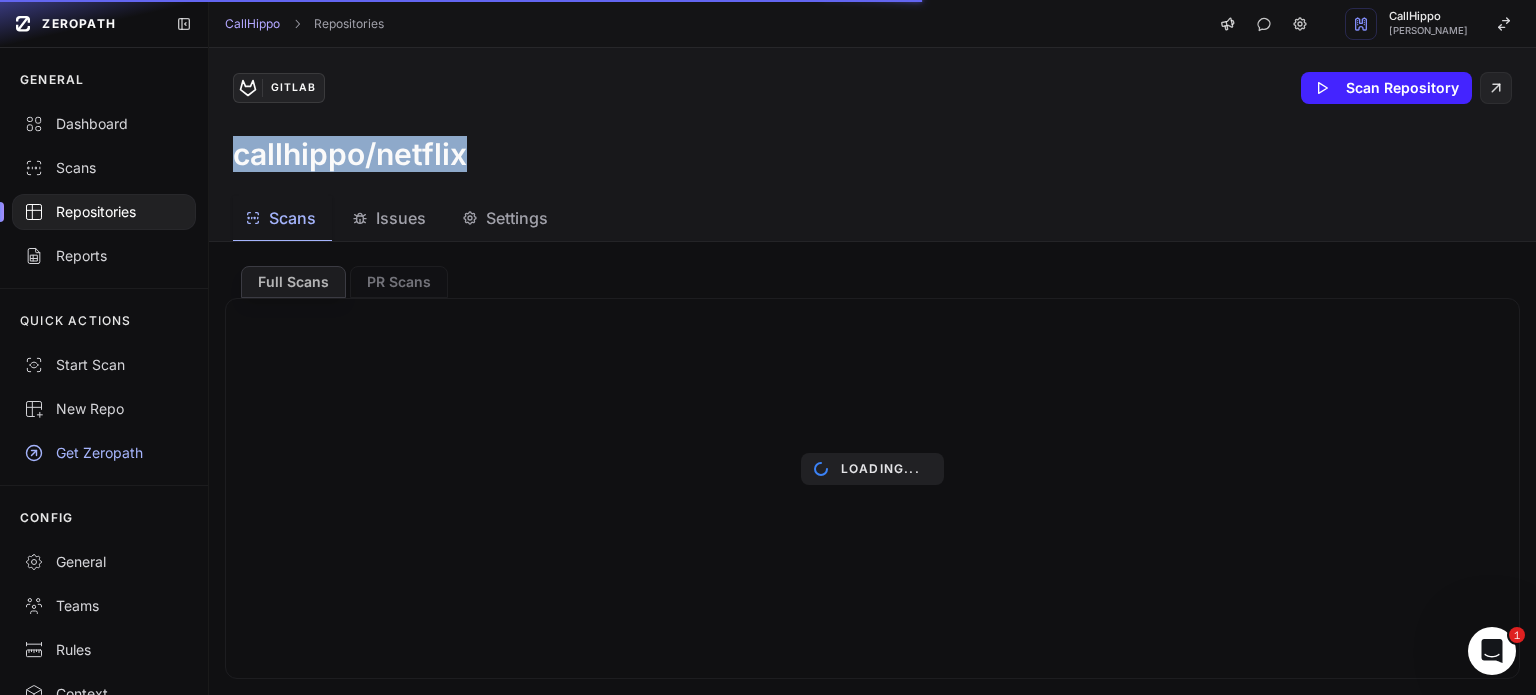 drag, startPoint x: 236, startPoint y: 159, endPoint x: 484, endPoint y: 142, distance: 248.58199 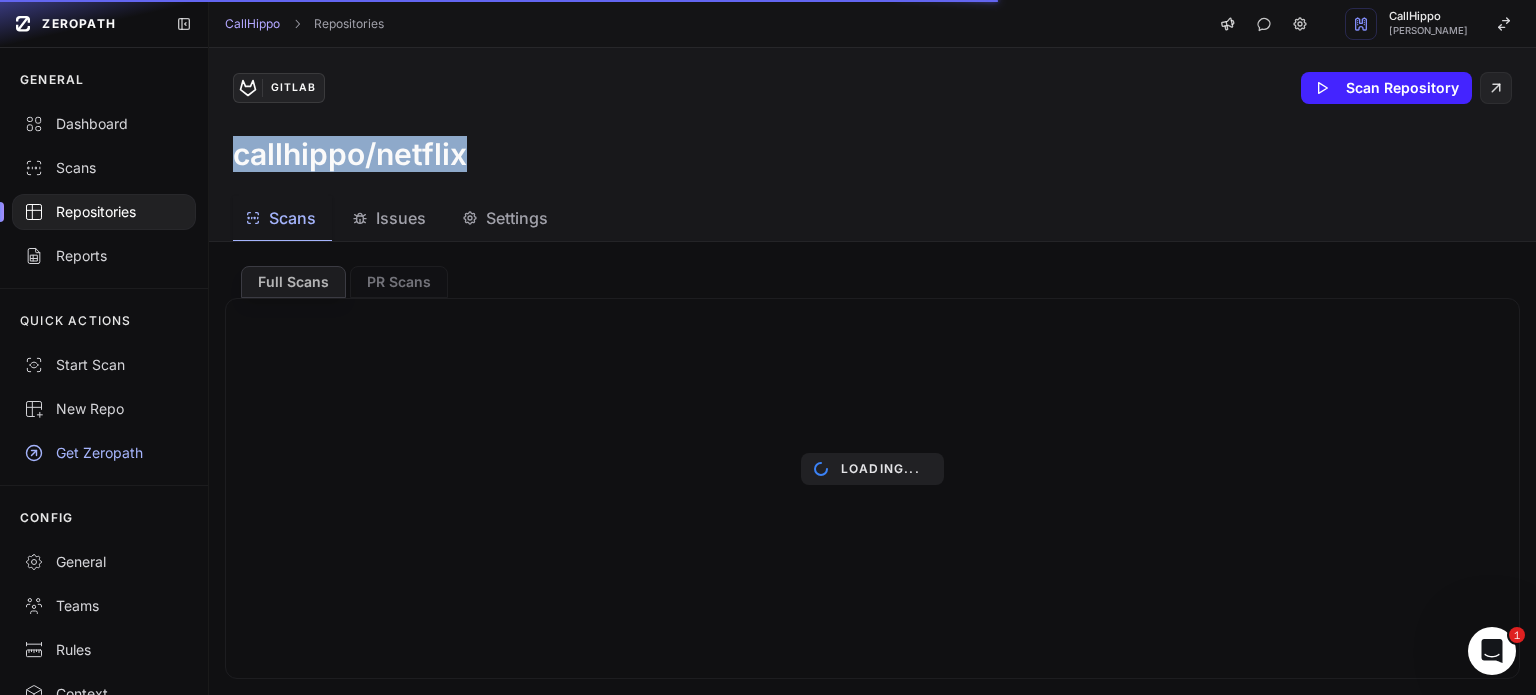 click on "callhippo/netflix" at bounding box center [350, 154] 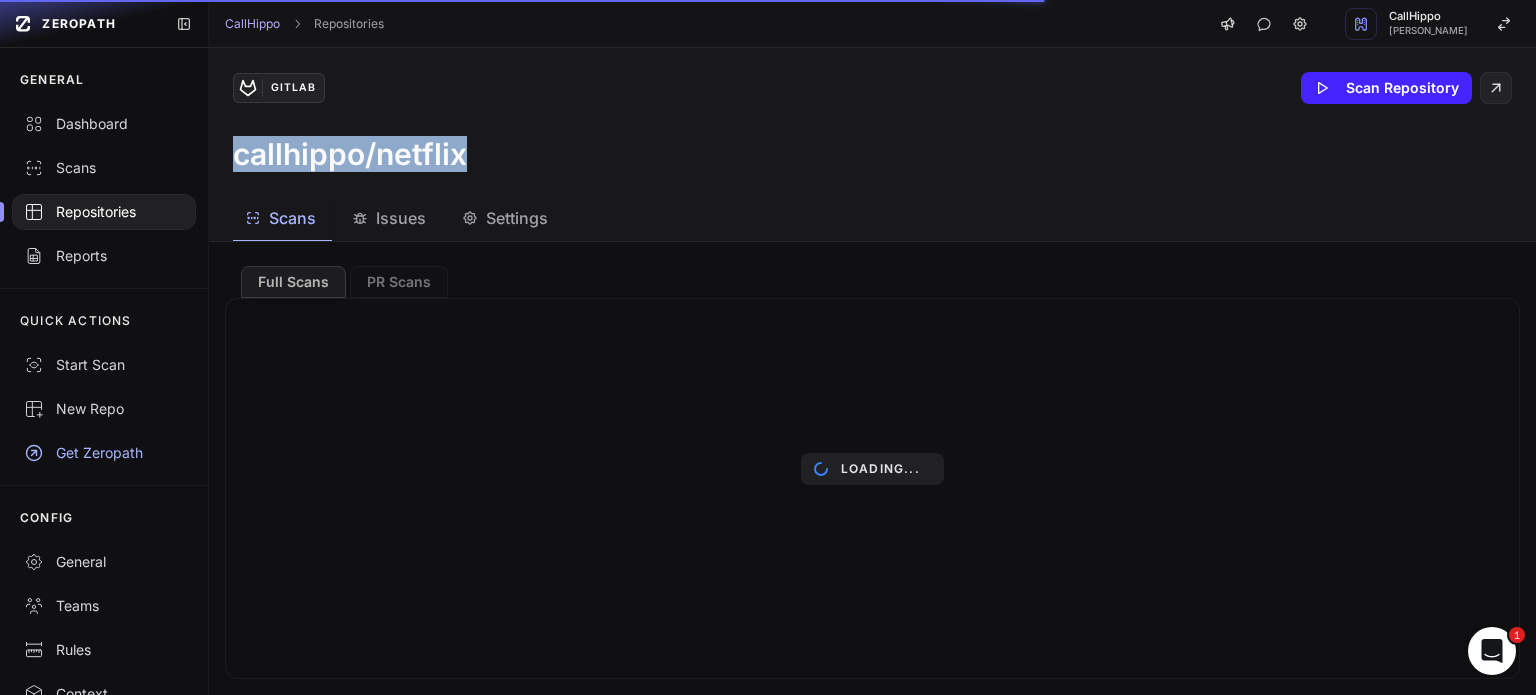 drag, startPoint x: 236, startPoint y: 159, endPoint x: 585, endPoint y: 148, distance: 349.1733 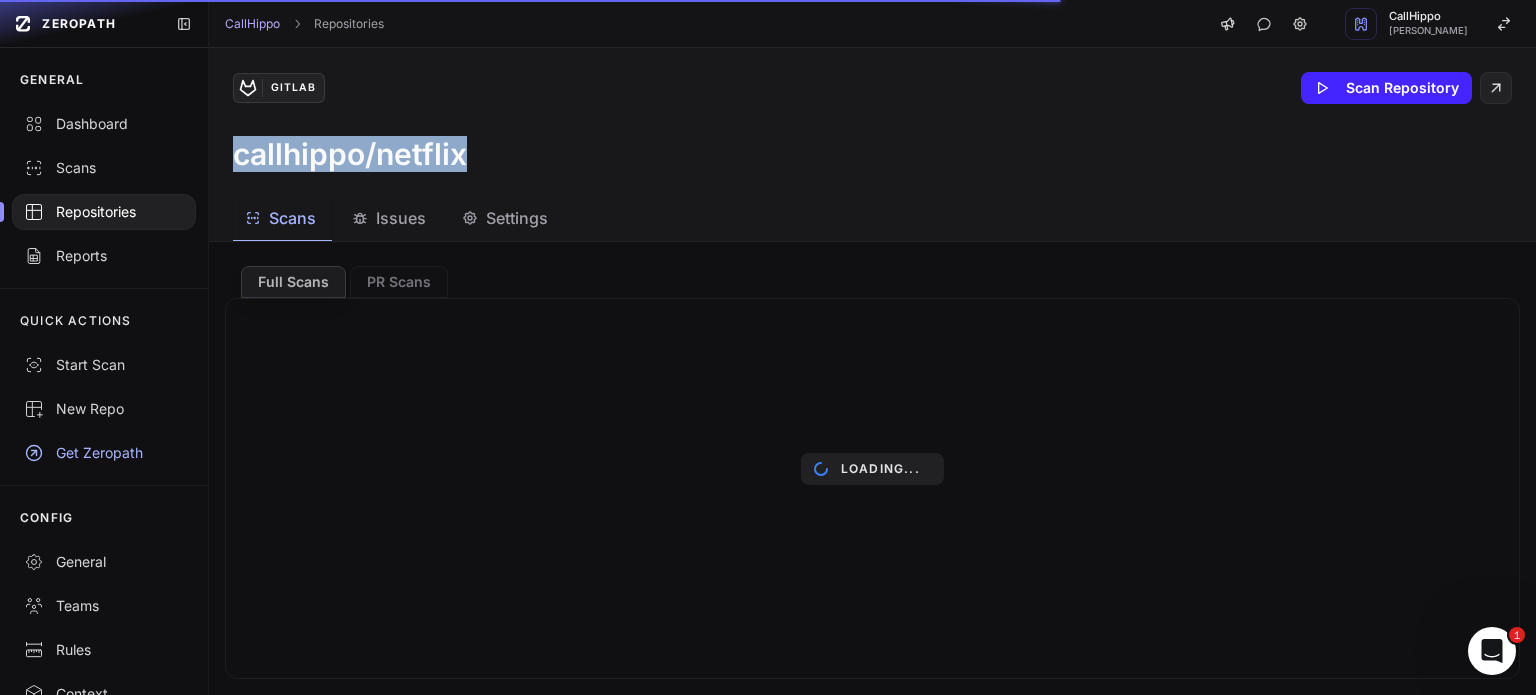 click on "callhippo/netflix" at bounding box center [872, 154] 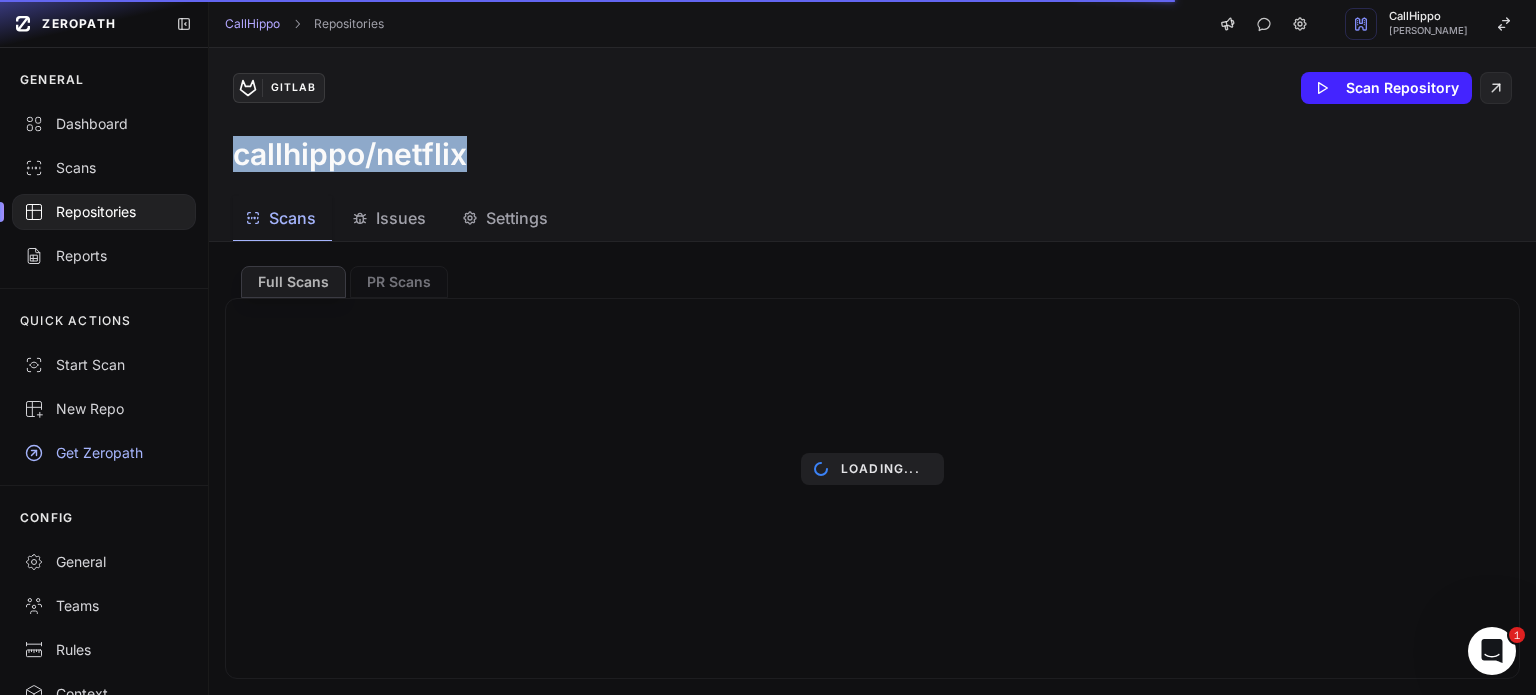 drag, startPoint x: 482, startPoint y: 150, endPoint x: 237, endPoint y: 171, distance: 245.89835 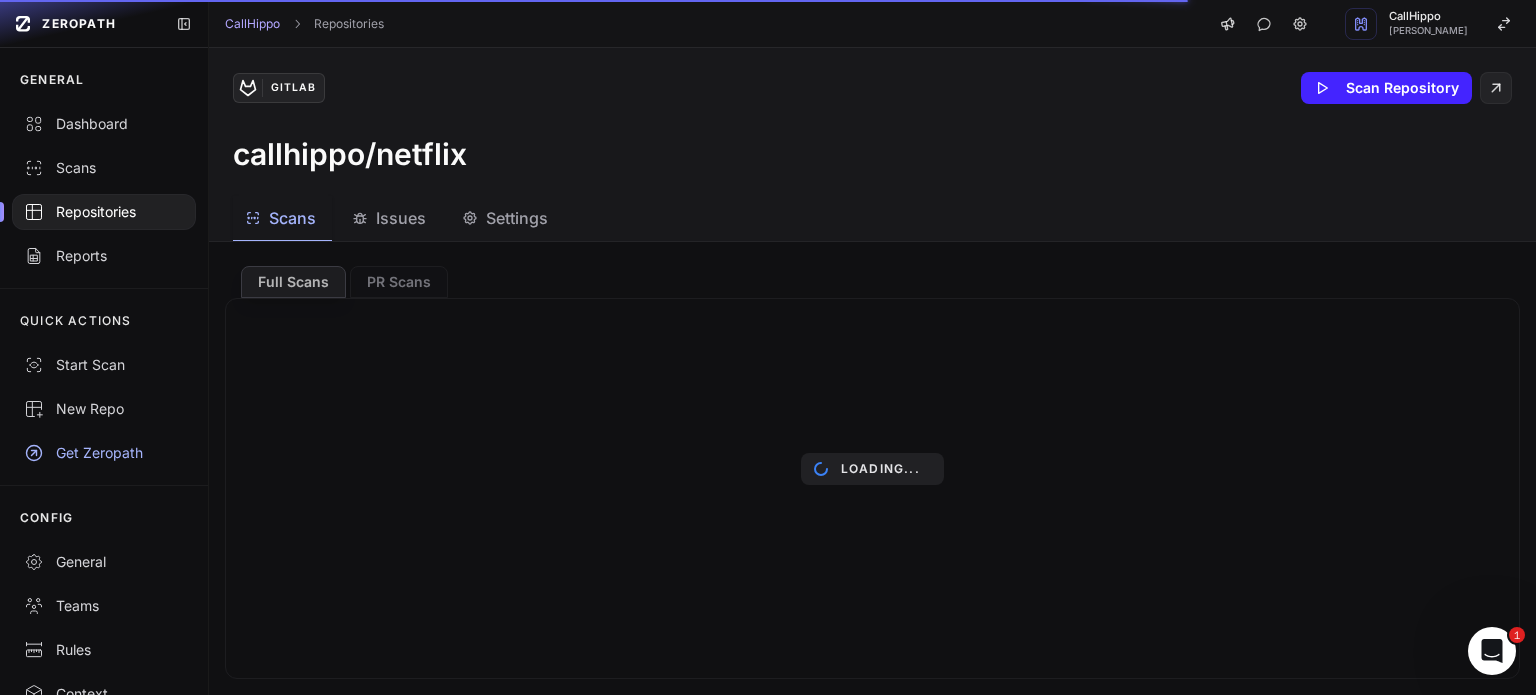 click on "GitLab
Scan Repository     callhippo/netflix" at bounding box center (872, 122) 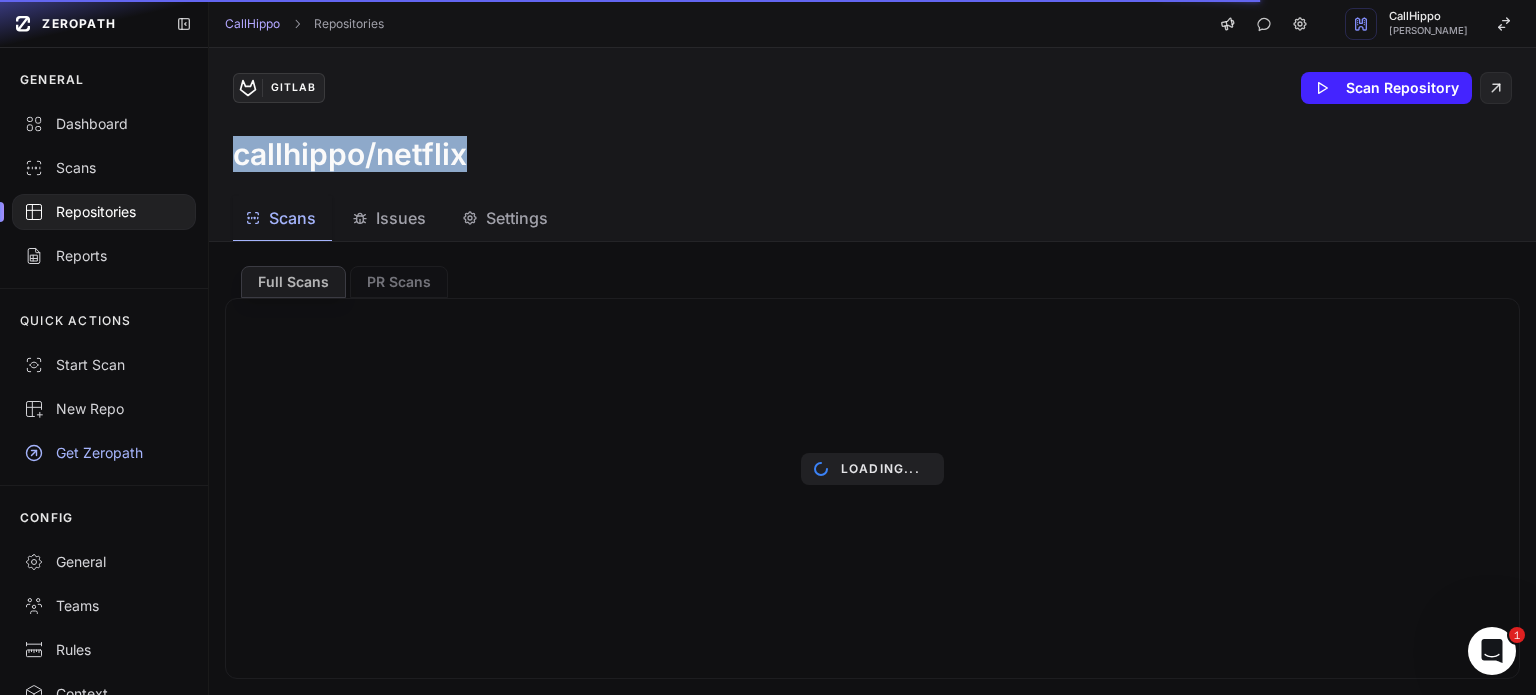 drag, startPoint x: 236, startPoint y: 153, endPoint x: 554, endPoint y: 144, distance: 318.12732 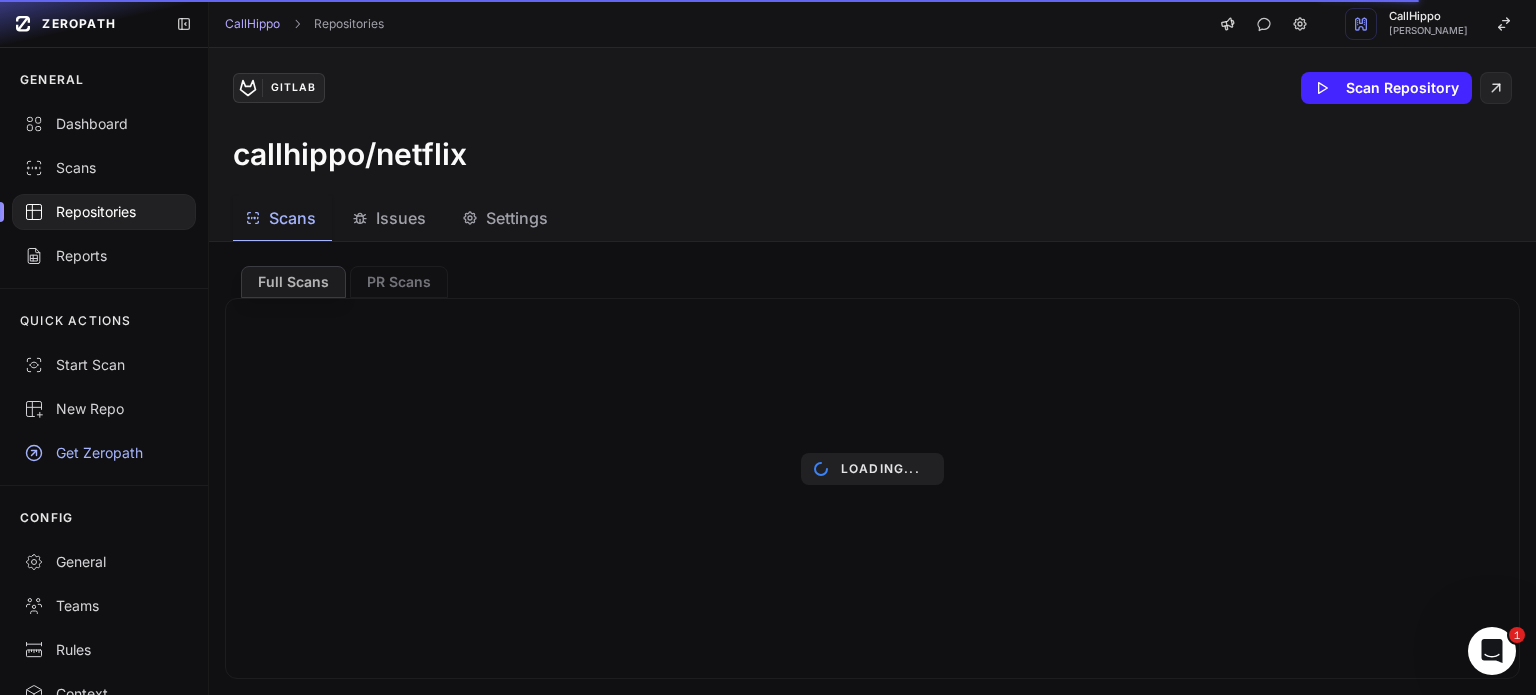 click on "Loading..." at bounding box center [872, 468] 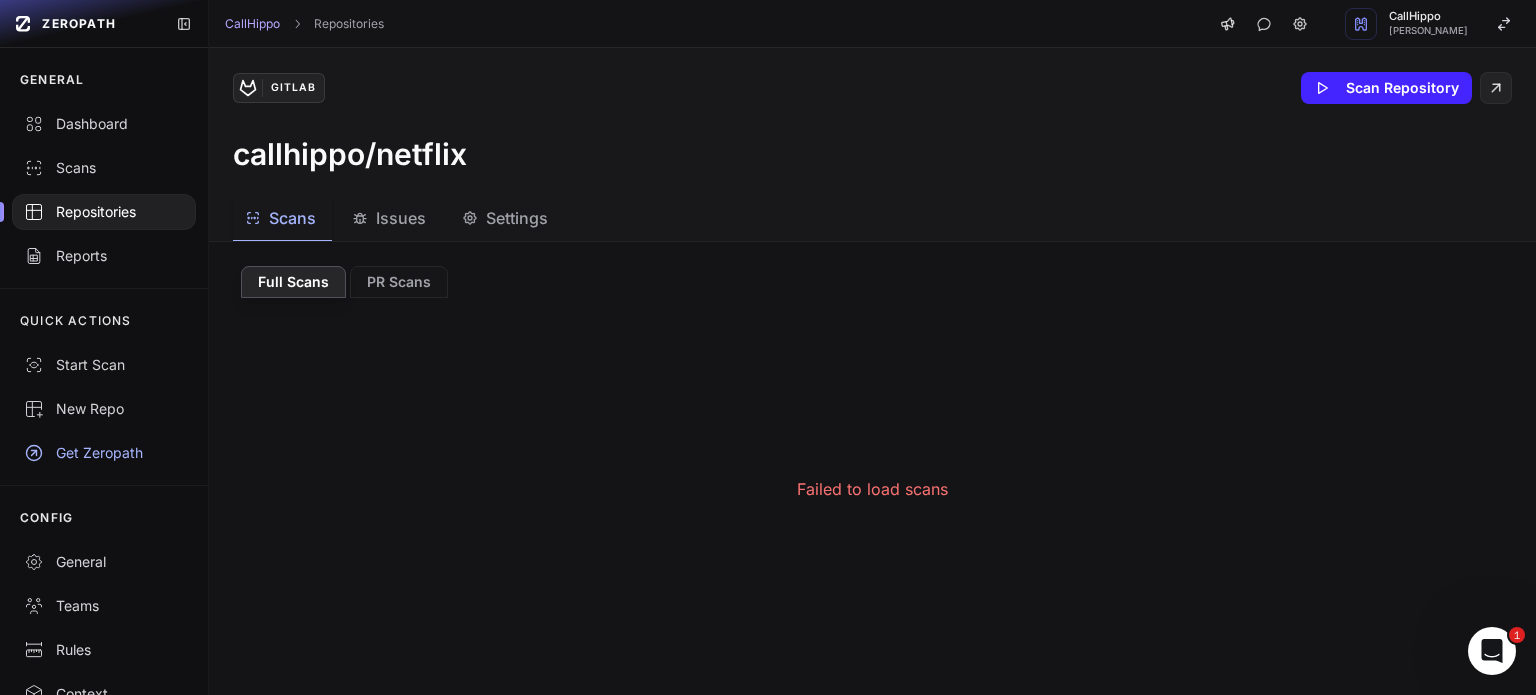 click on "Failed to load scans" at bounding box center (872, 488) 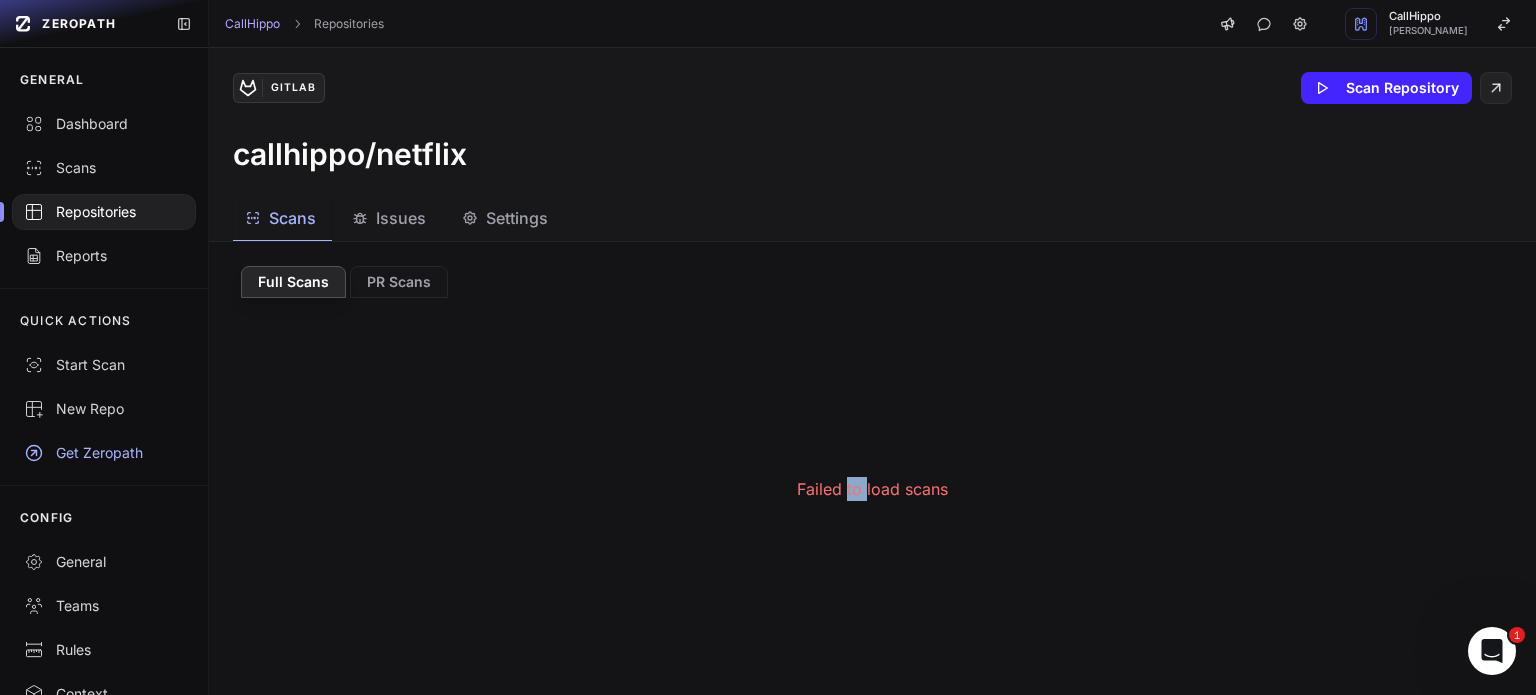 click on "Failed to load scans" at bounding box center (872, 489) 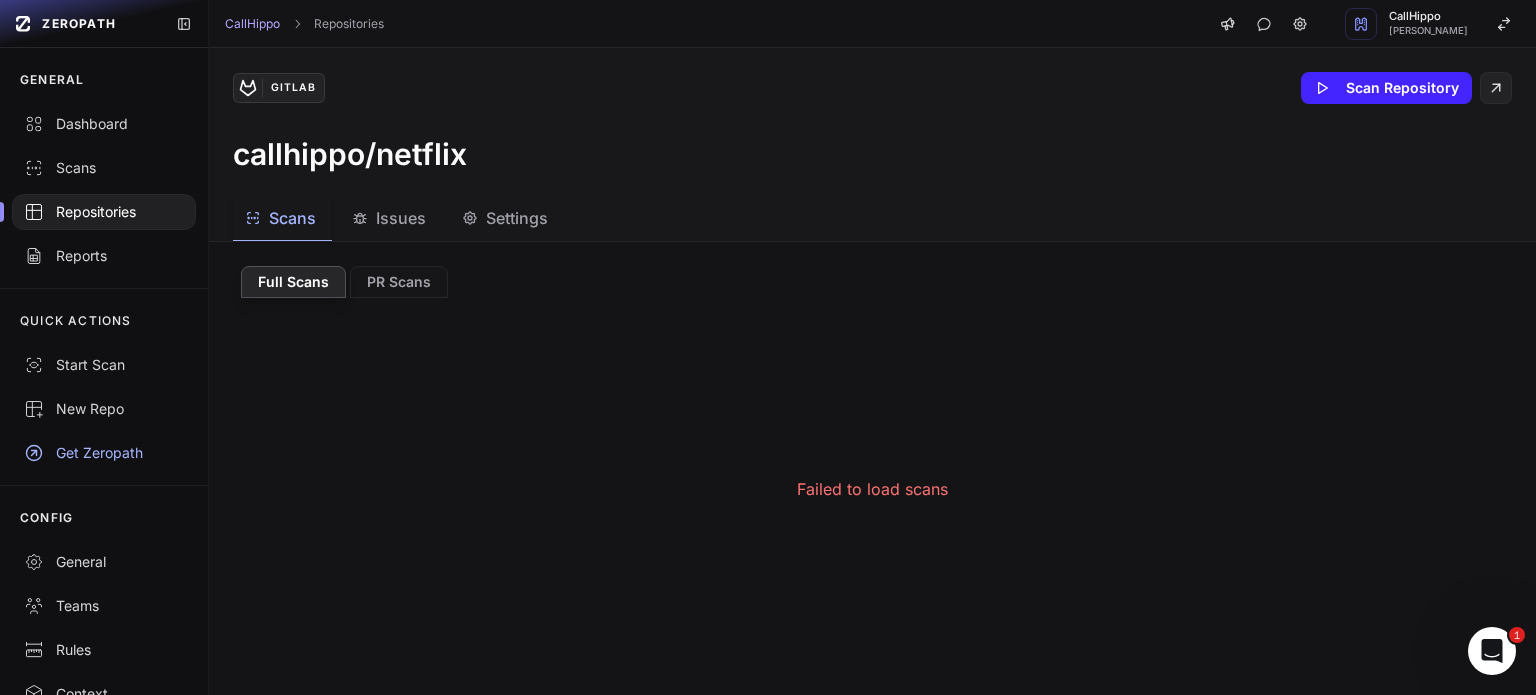 click on "Failed to load scans" at bounding box center [872, 488] 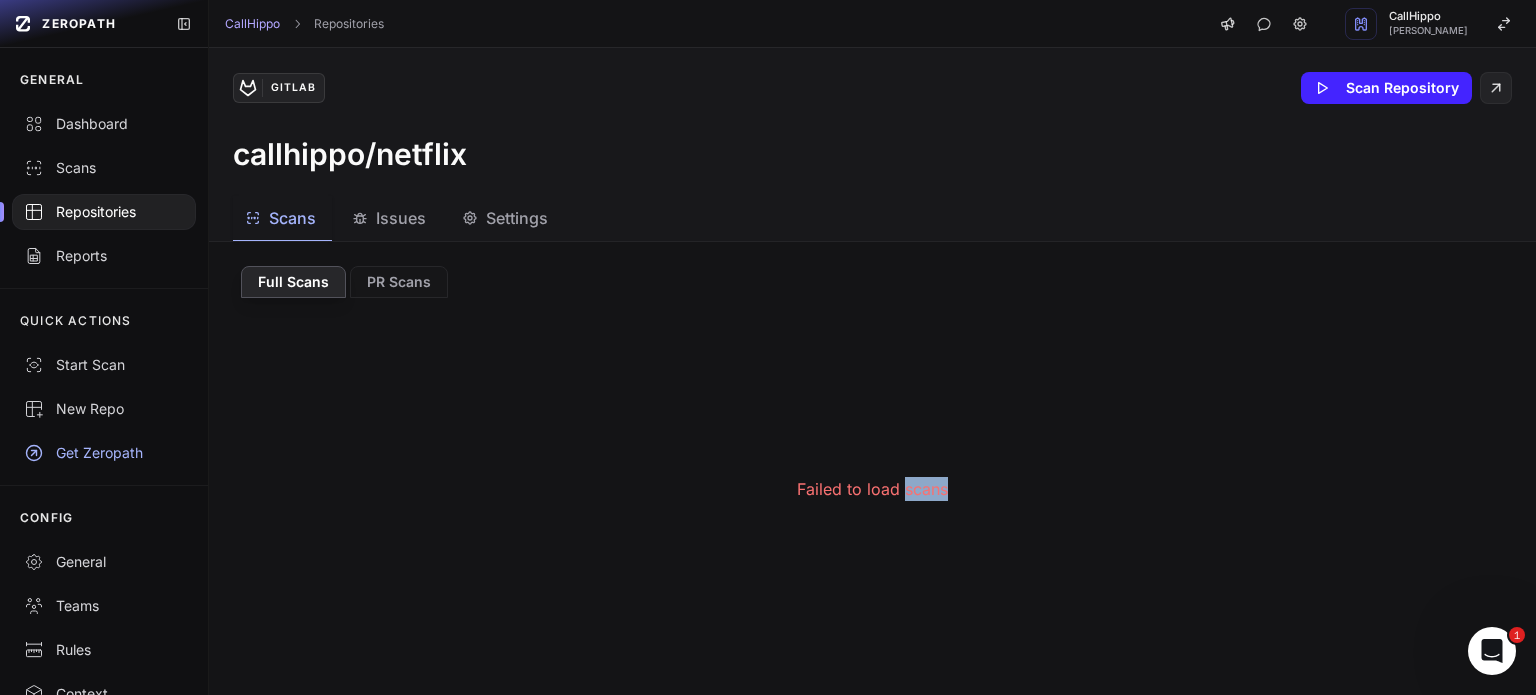 click on "Failed to load scans" at bounding box center [872, 489] 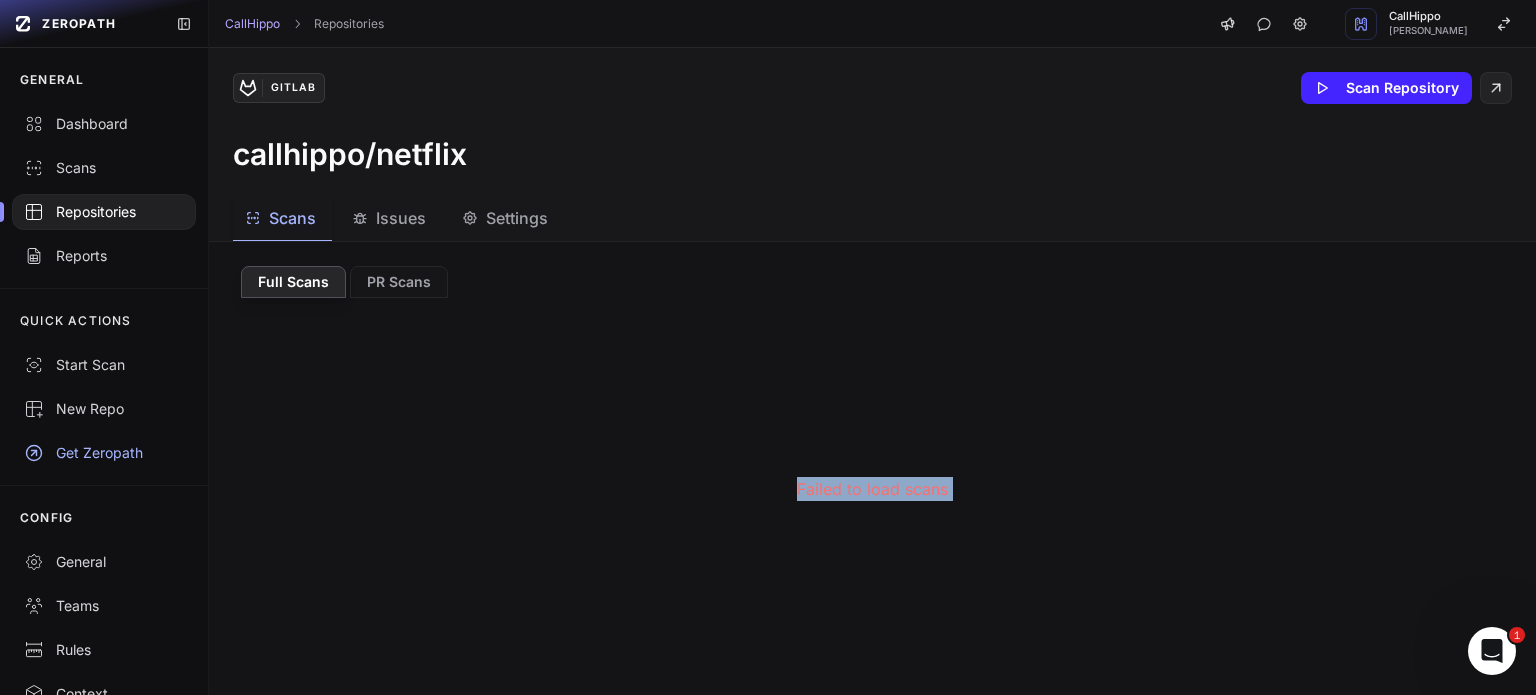 click on "Failed to load scans" at bounding box center (872, 489) 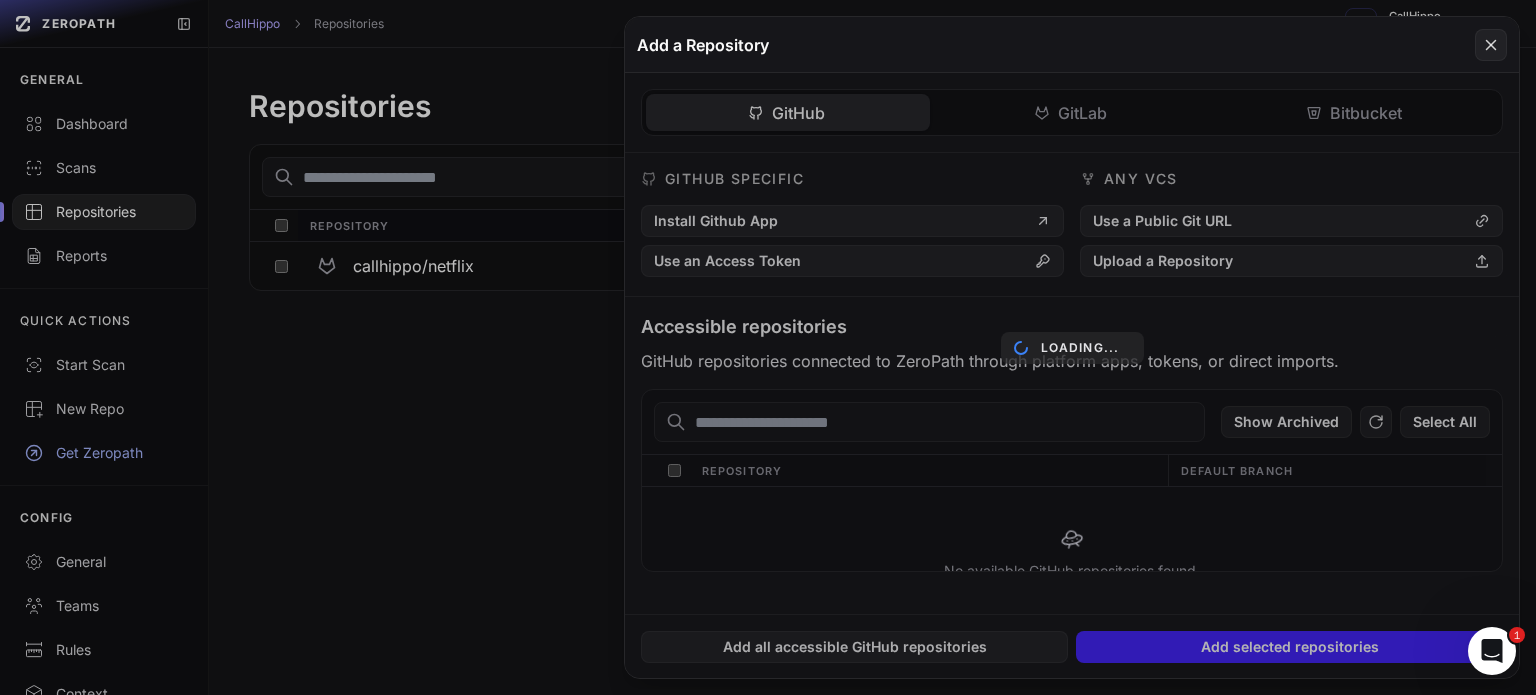 click 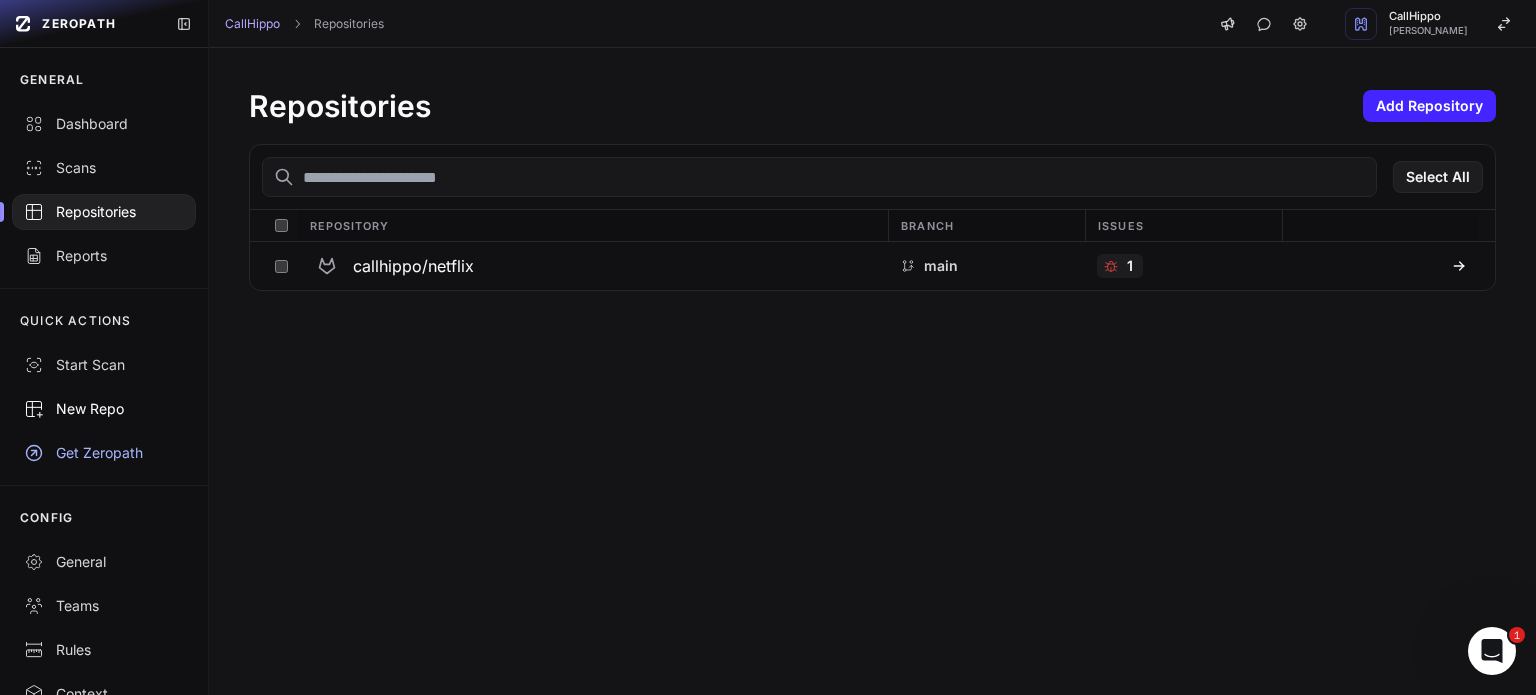 click on "New Repo" at bounding box center [104, 409] 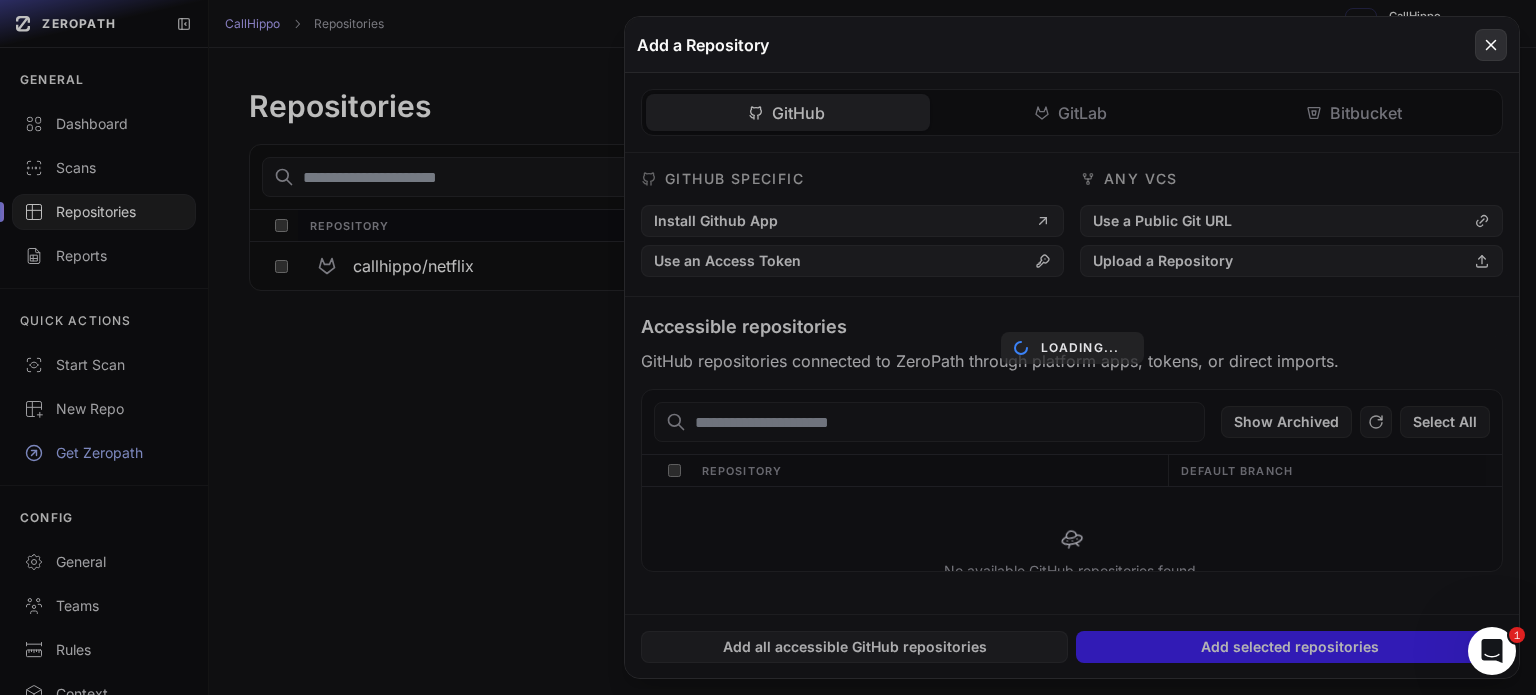 click 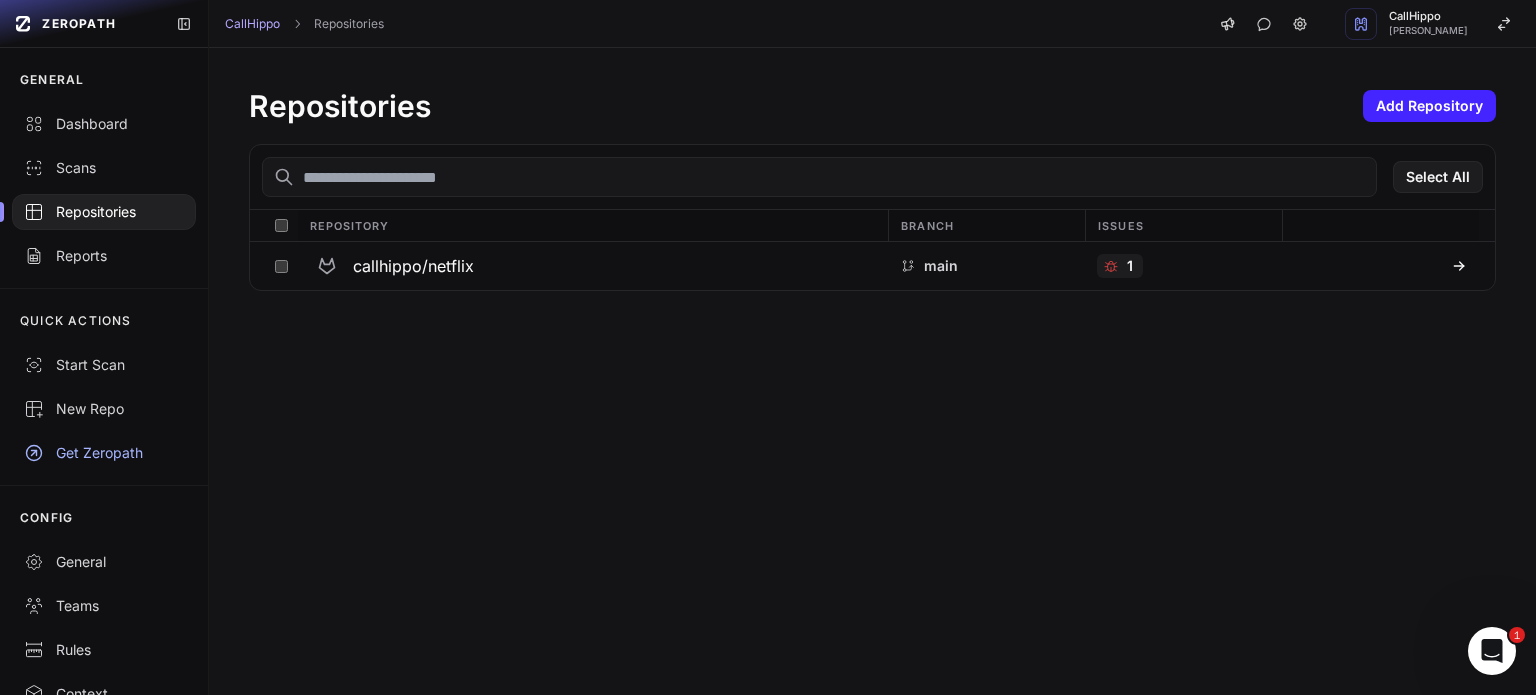 click on "Repositories   Add Repository           Select All           Repository     Branch     Issues               callhippo/netflix       main     1" at bounding box center (872, 371) 